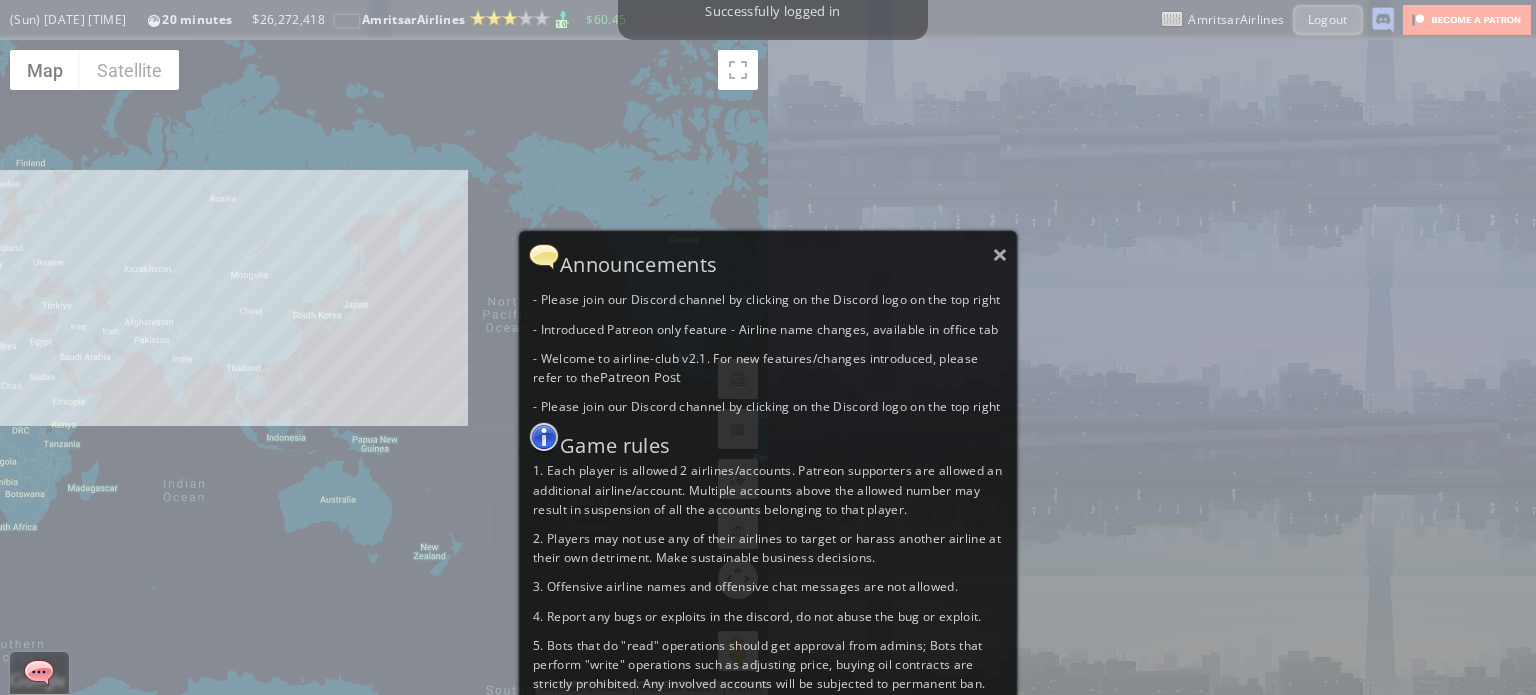 scroll, scrollTop: 0, scrollLeft: 0, axis: both 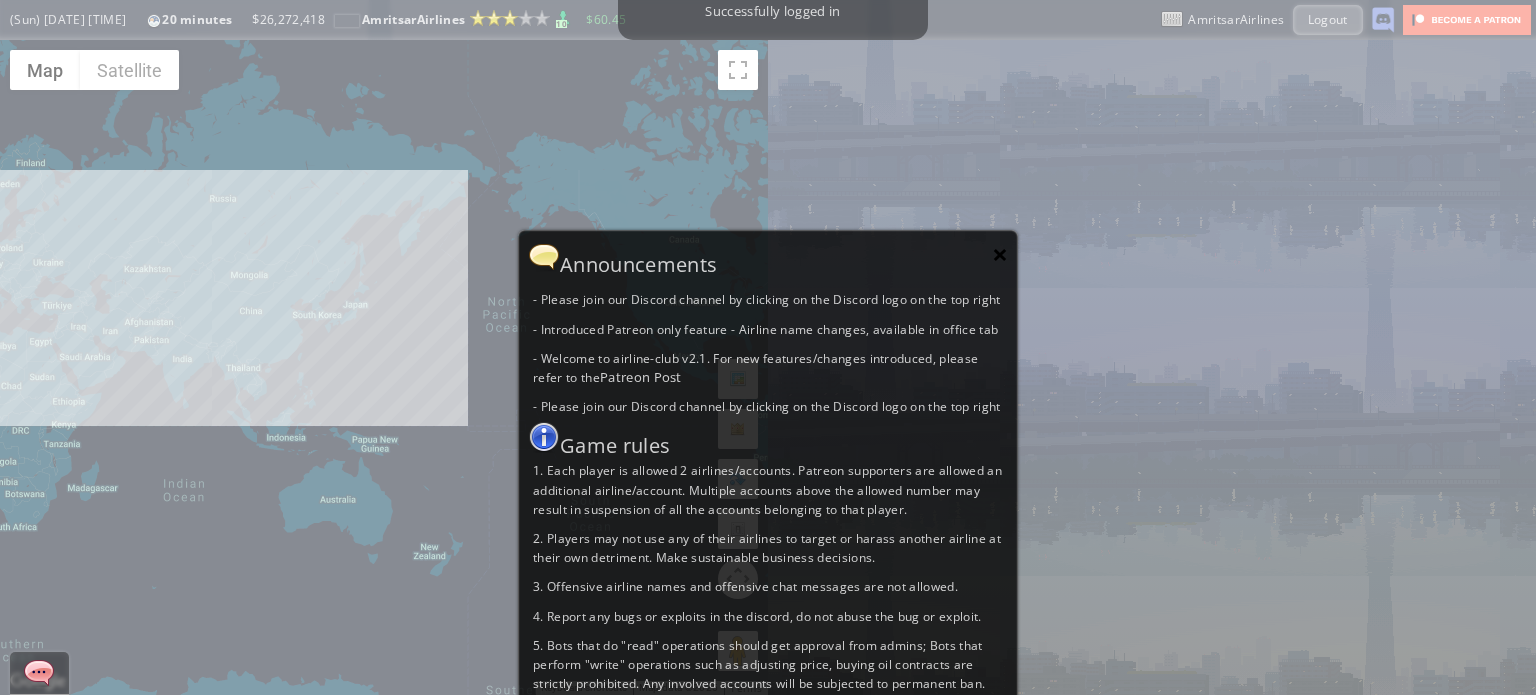 click on "×" at bounding box center (1000, 254) 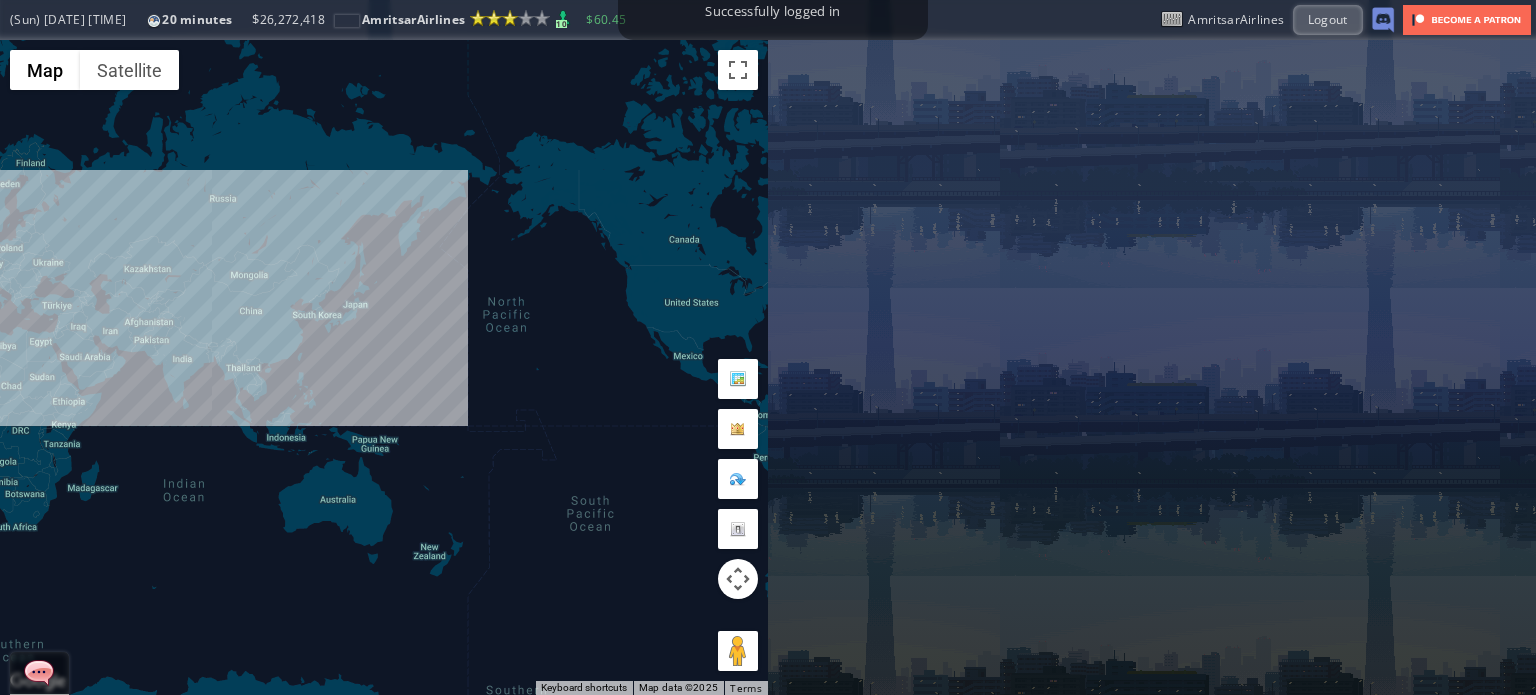 drag, startPoint x: 472, startPoint y: 177, endPoint x: 497, endPoint y: 170, distance: 25.96151 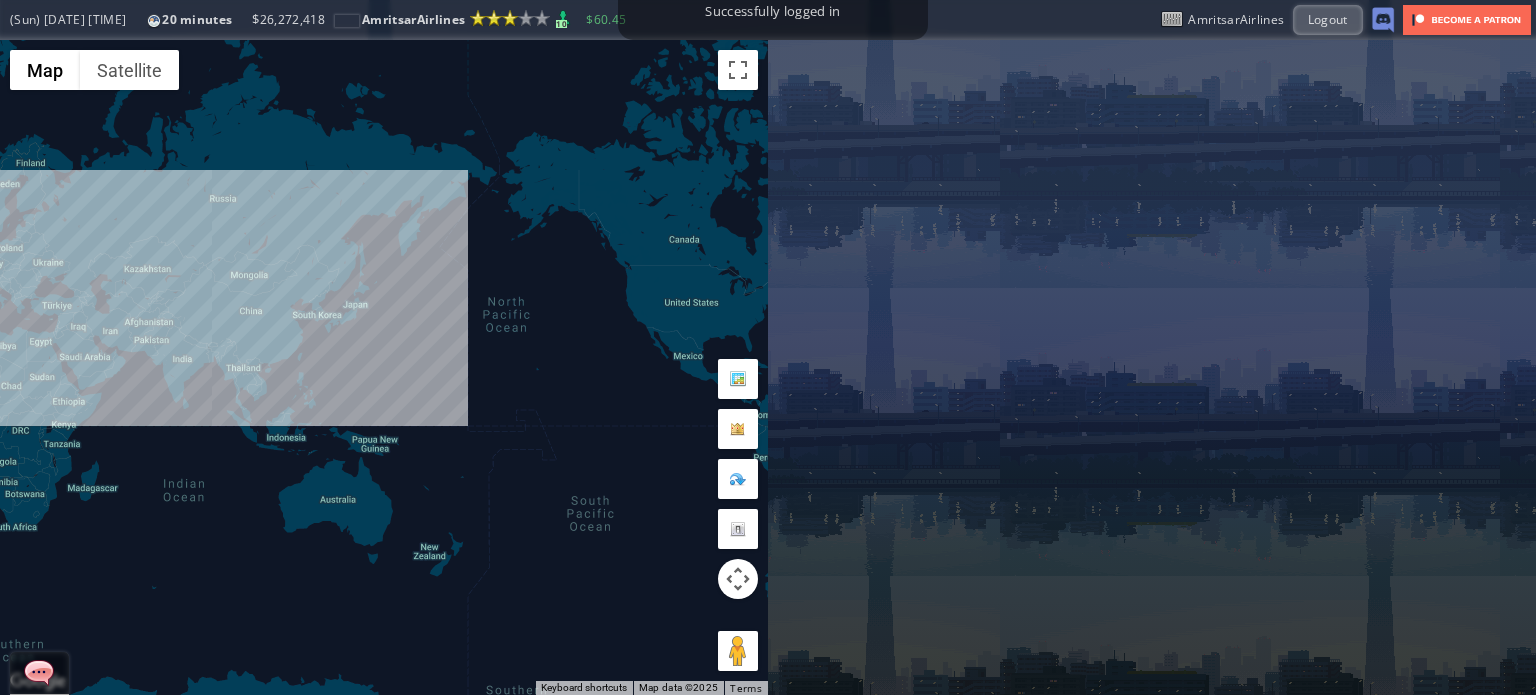click on "To navigate, press the arrow keys." at bounding box center [384, 367] 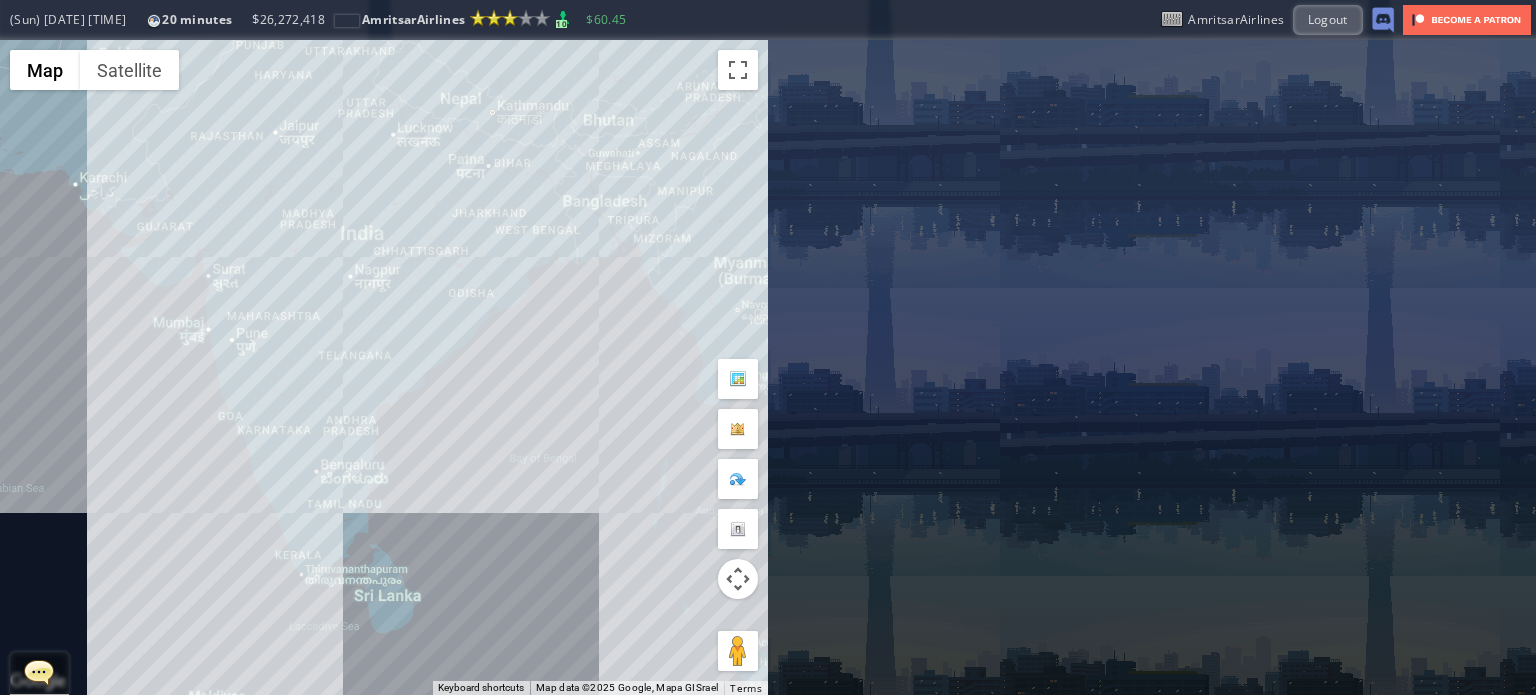 drag, startPoint x: 645, startPoint y: 379, endPoint x: 455, endPoint y: 378, distance: 190.00262 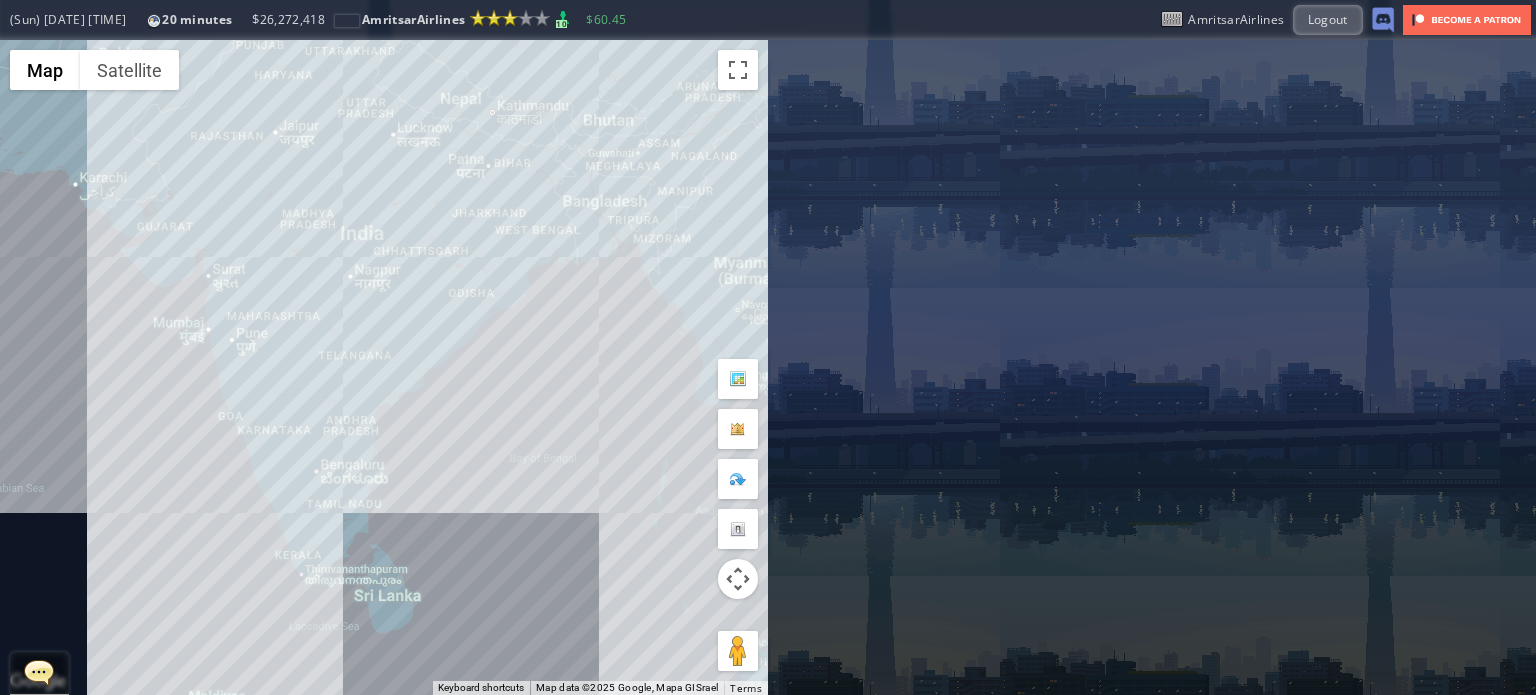 click on "To navigate, press the arrow keys." at bounding box center (384, 367) 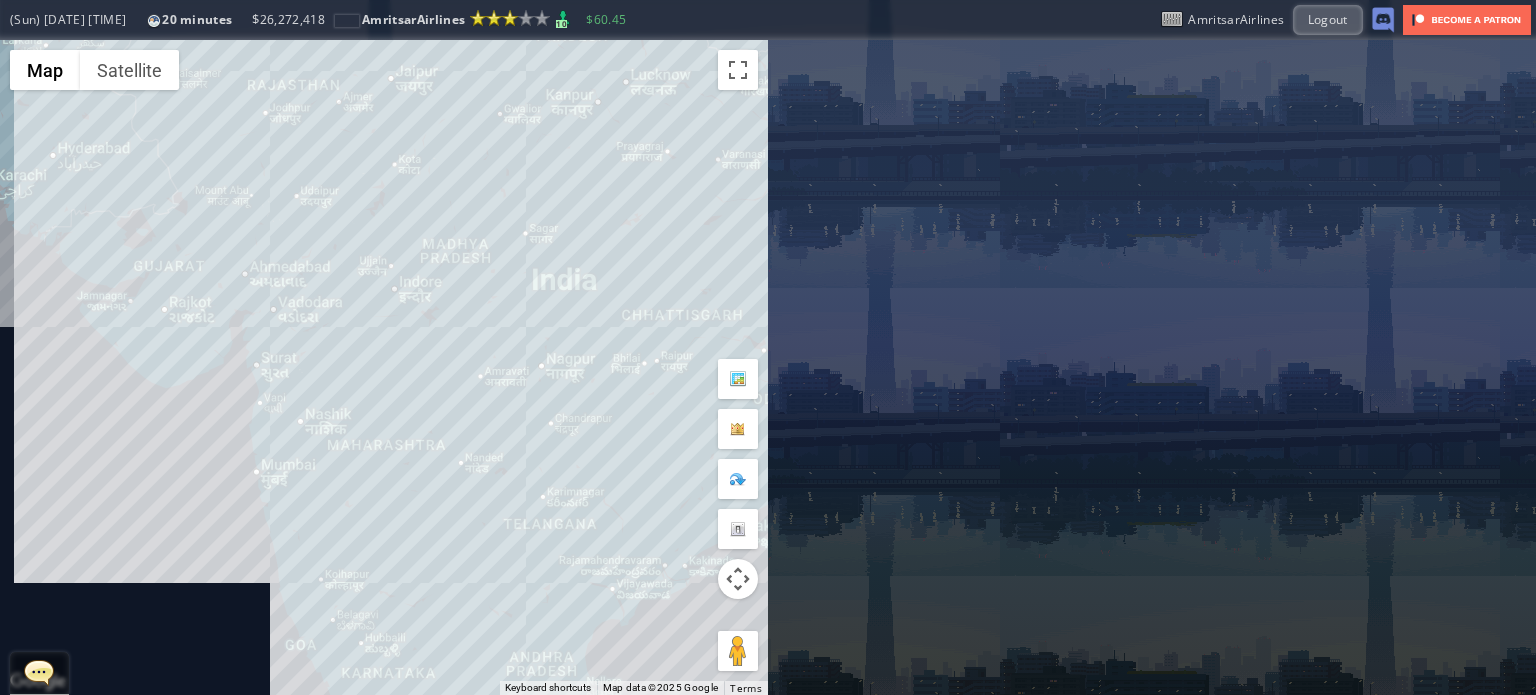 click on "To navigate, press the arrow keys." at bounding box center [384, 367] 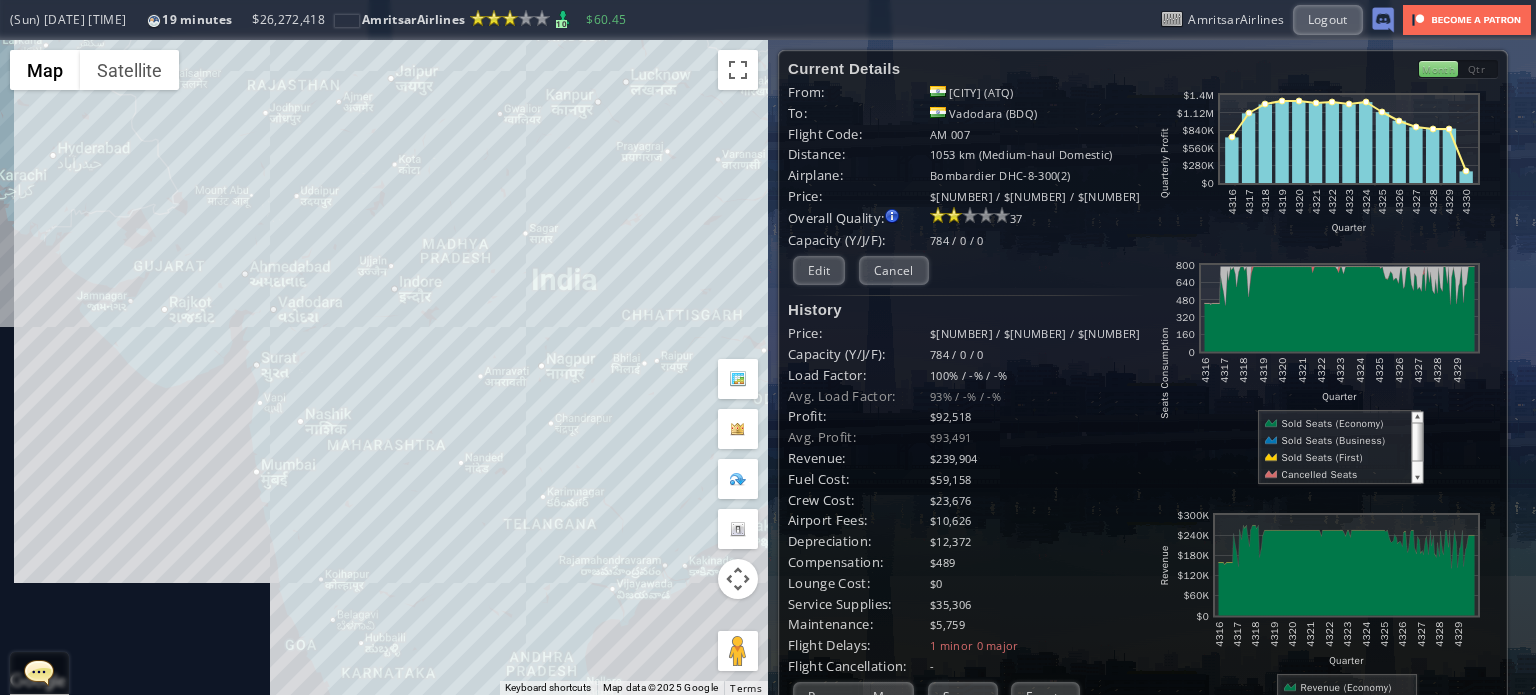 click on "To navigate, press the arrow keys." at bounding box center [384, 367] 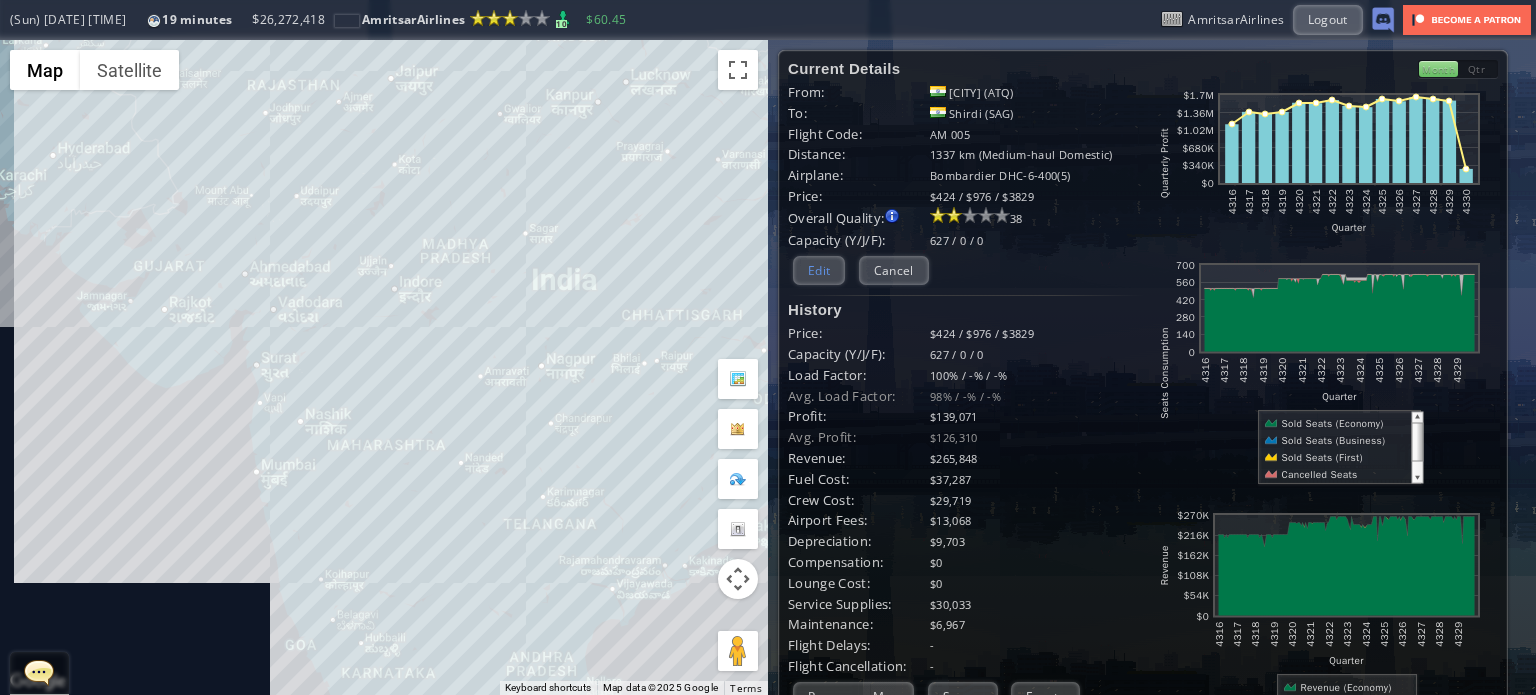 click on "Edit" at bounding box center [819, 270] 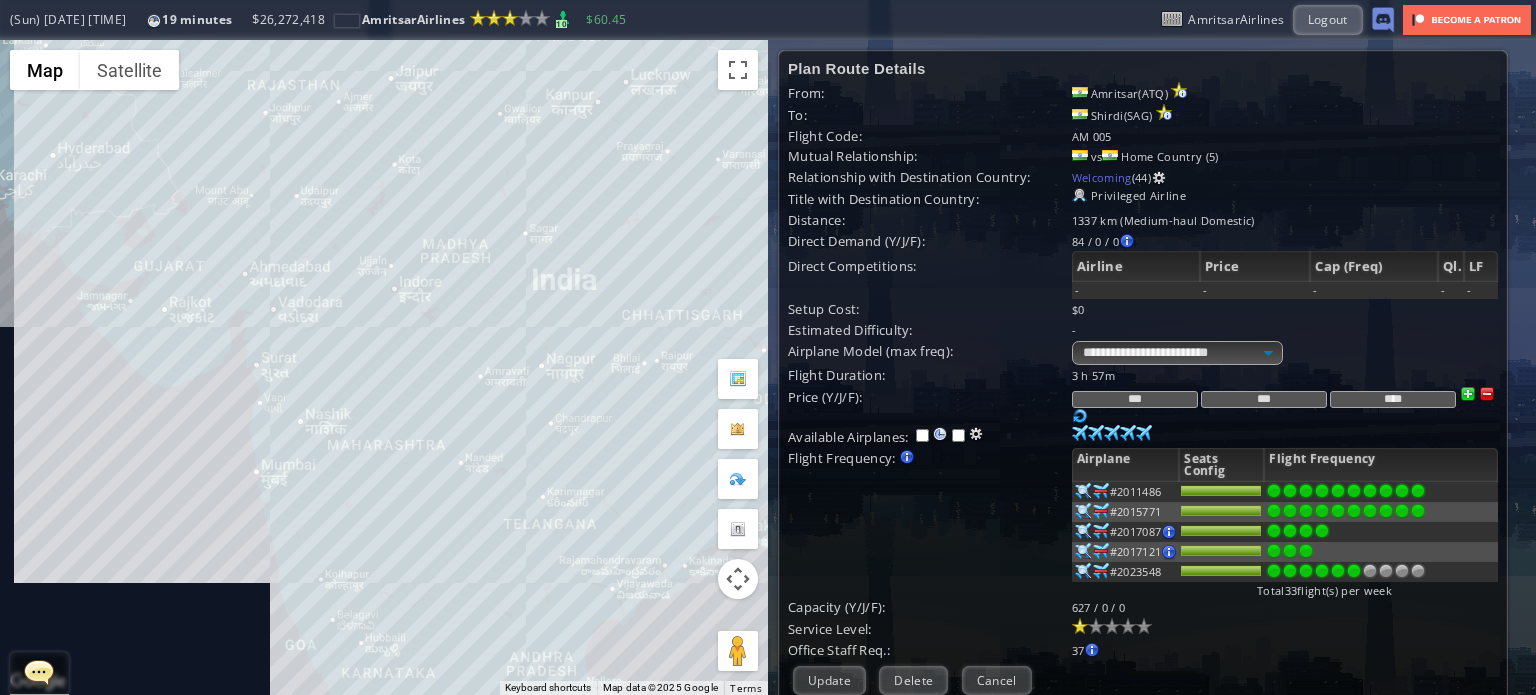 scroll, scrollTop: 200, scrollLeft: 0, axis: vertical 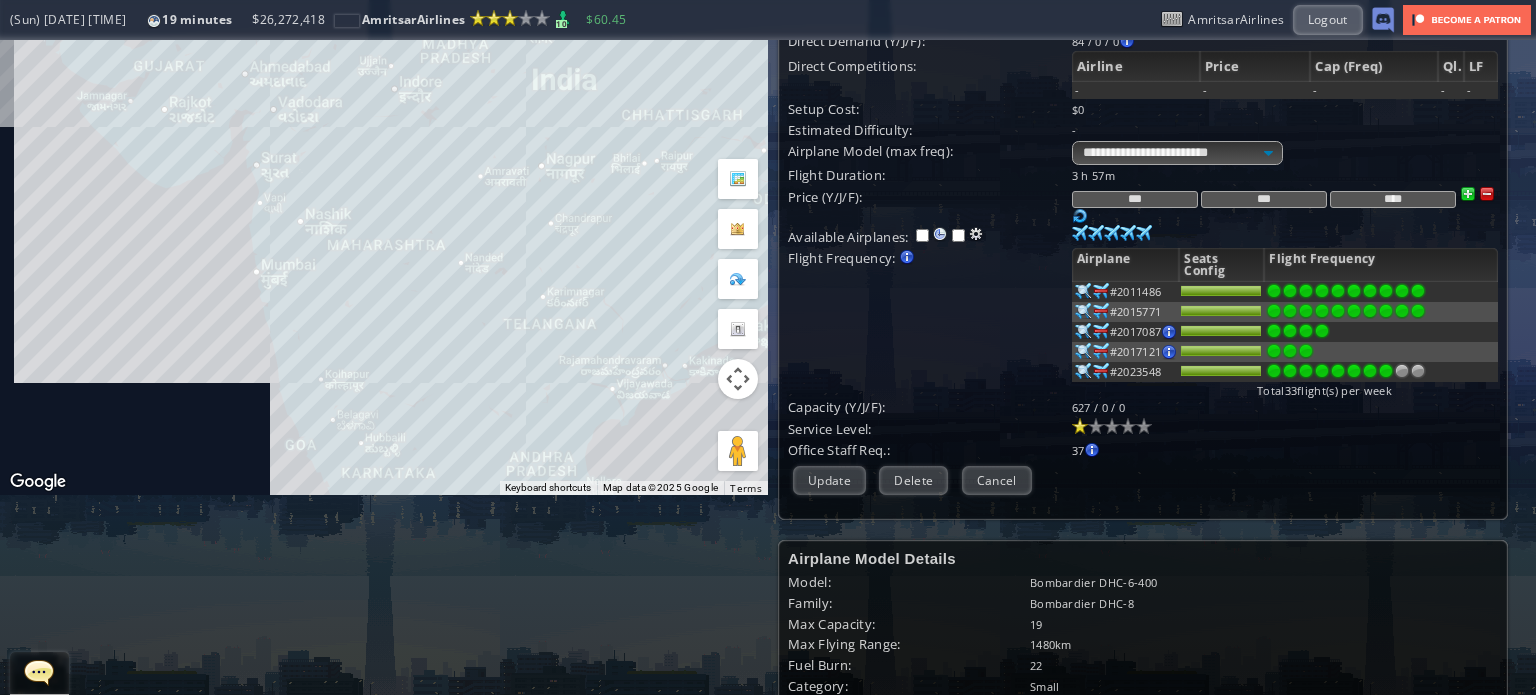 click at bounding box center (1386, 291) 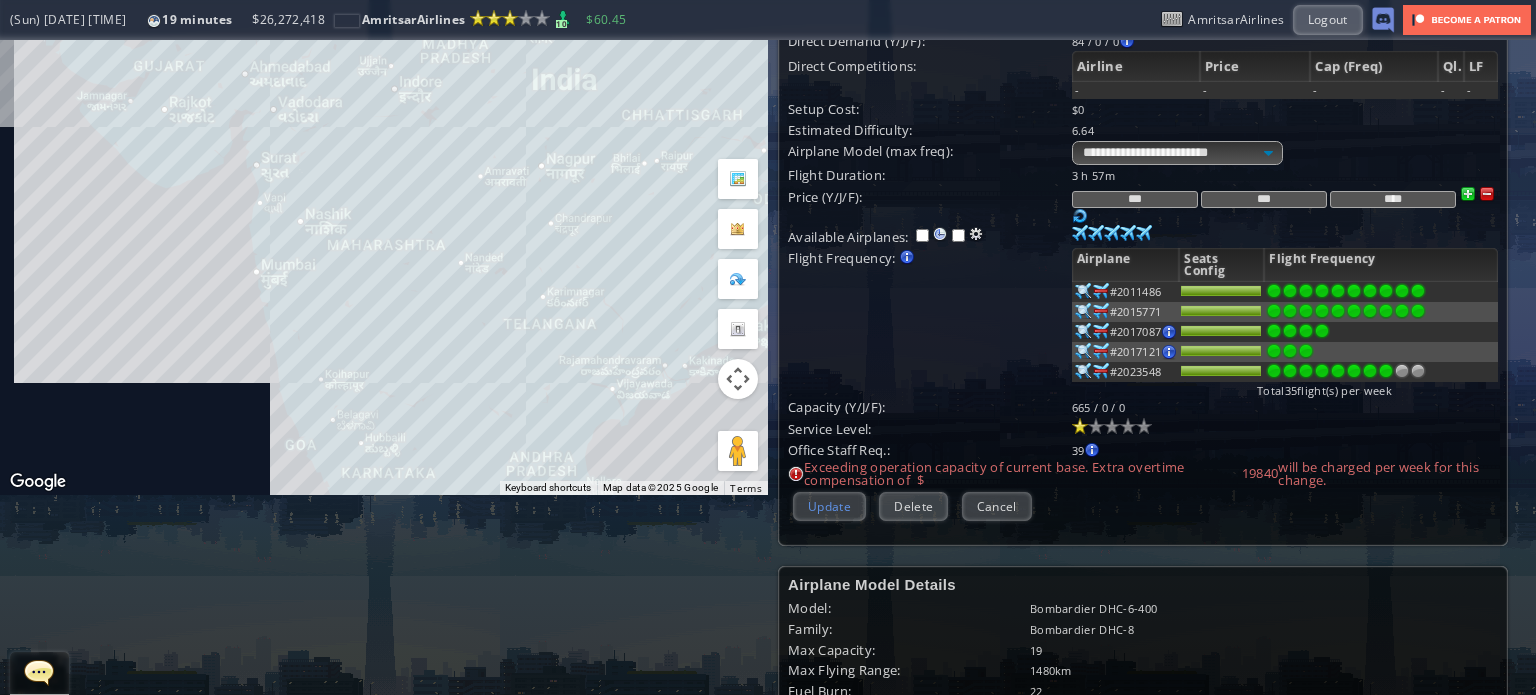 click on "Update" at bounding box center [829, 506] 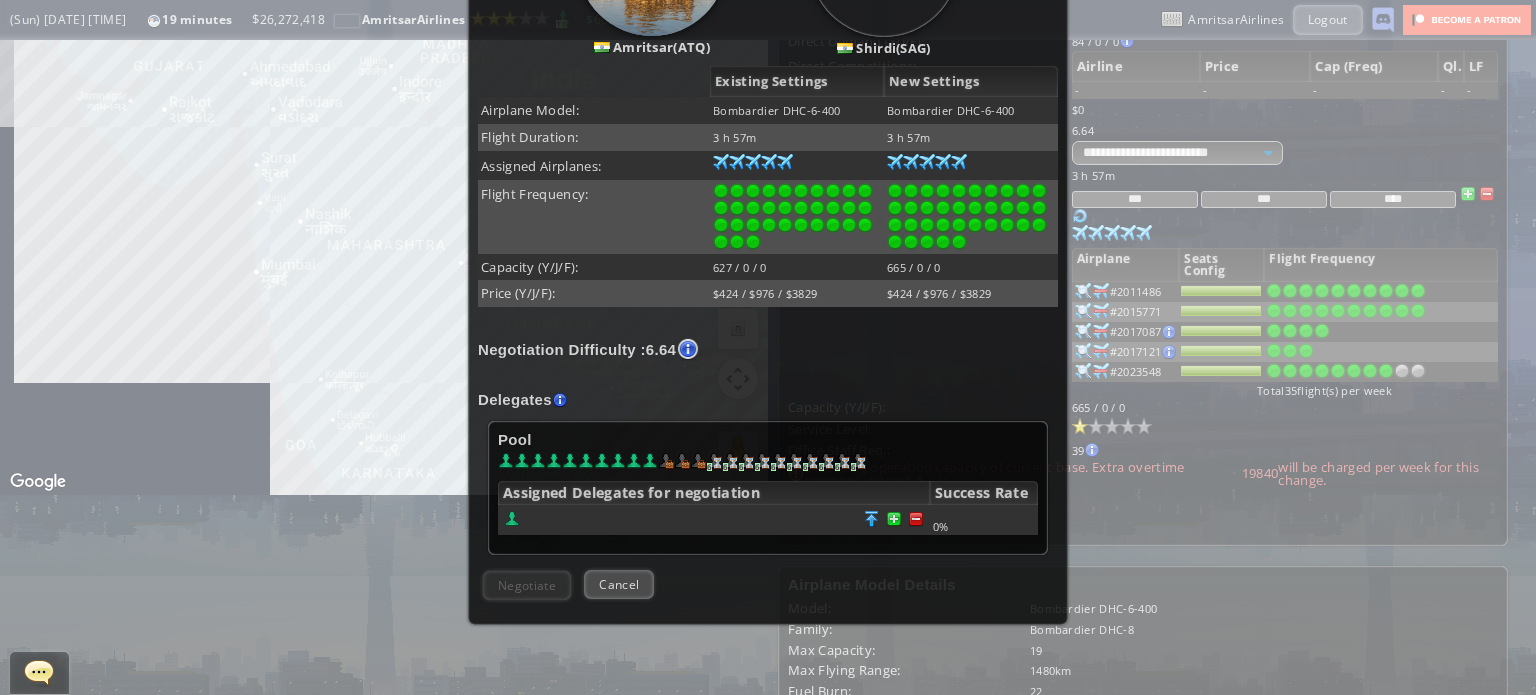 scroll, scrollTop: 400, scrollLeft: 0, axis: vertical 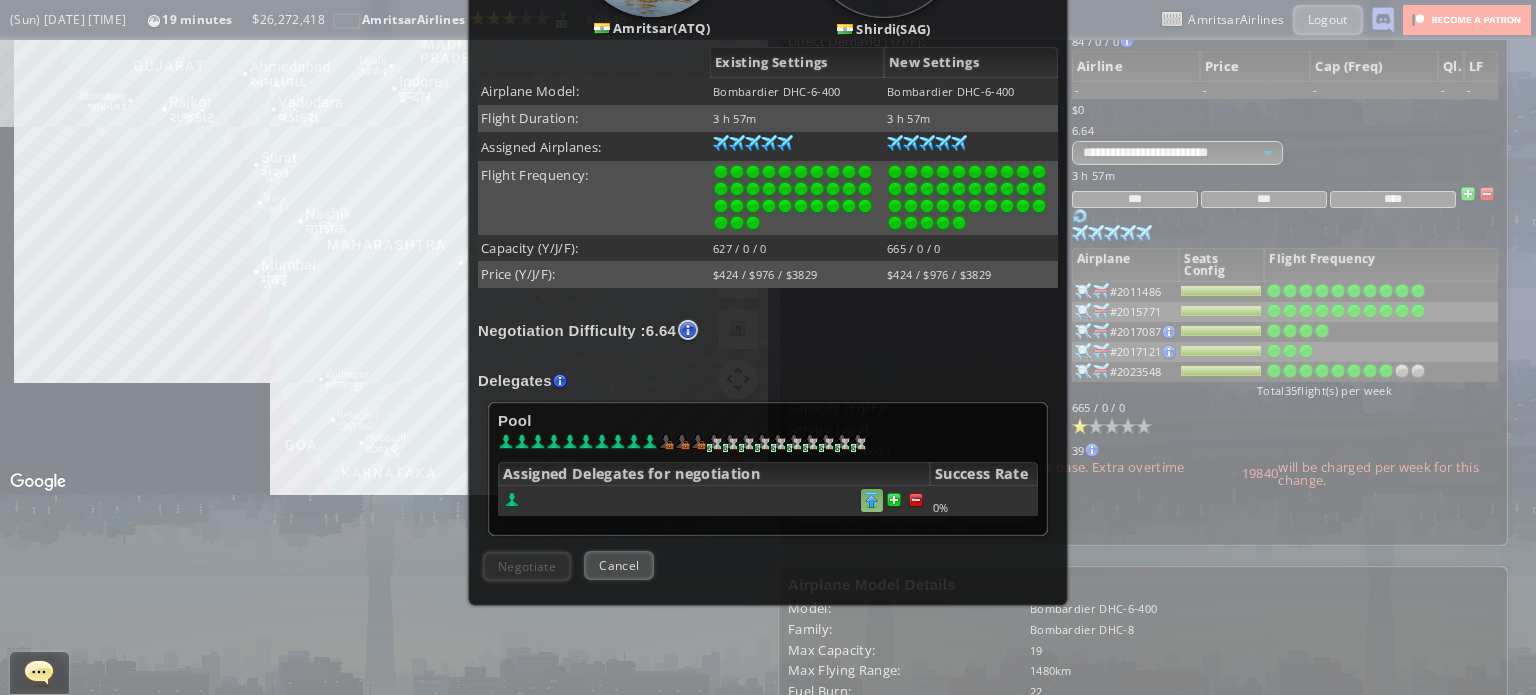 click at bounding box center (916, 500) 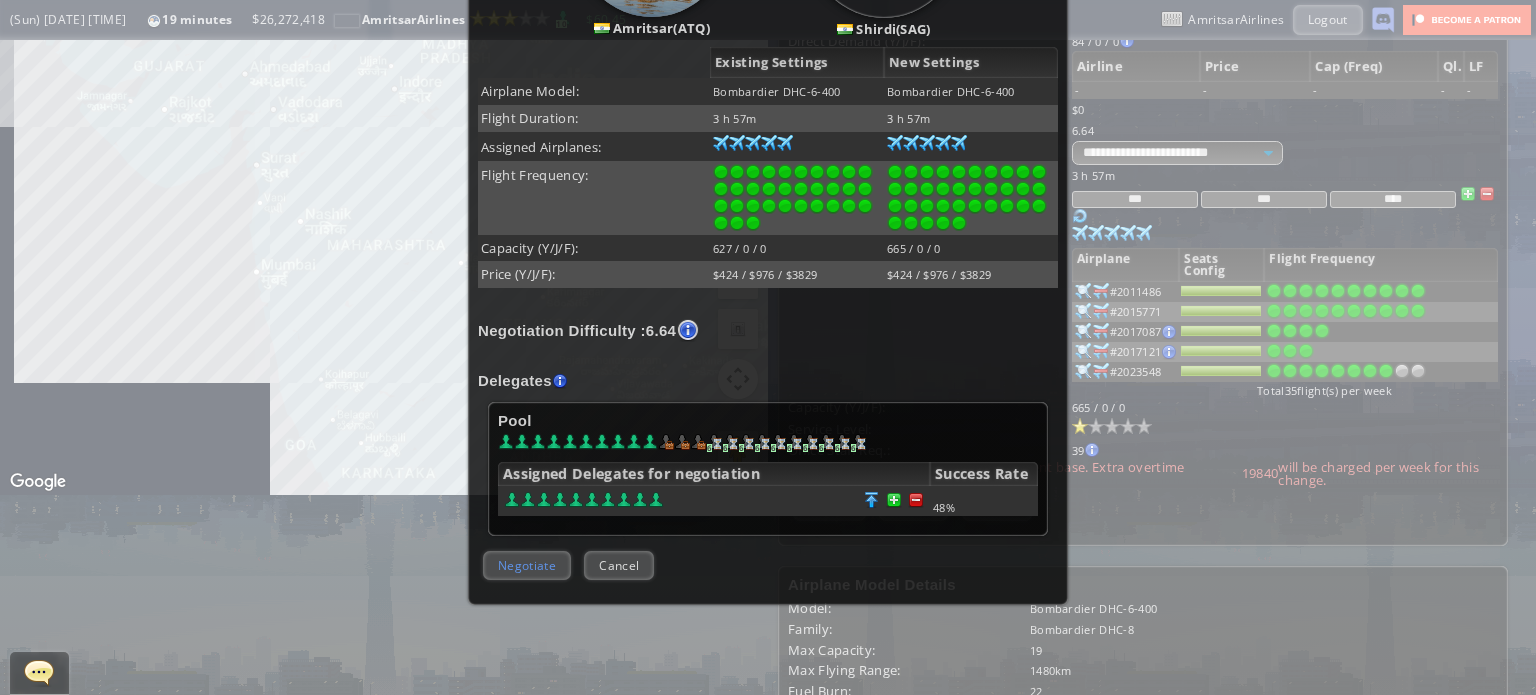 click on "Negotiate" at bounding box center [527, 565] 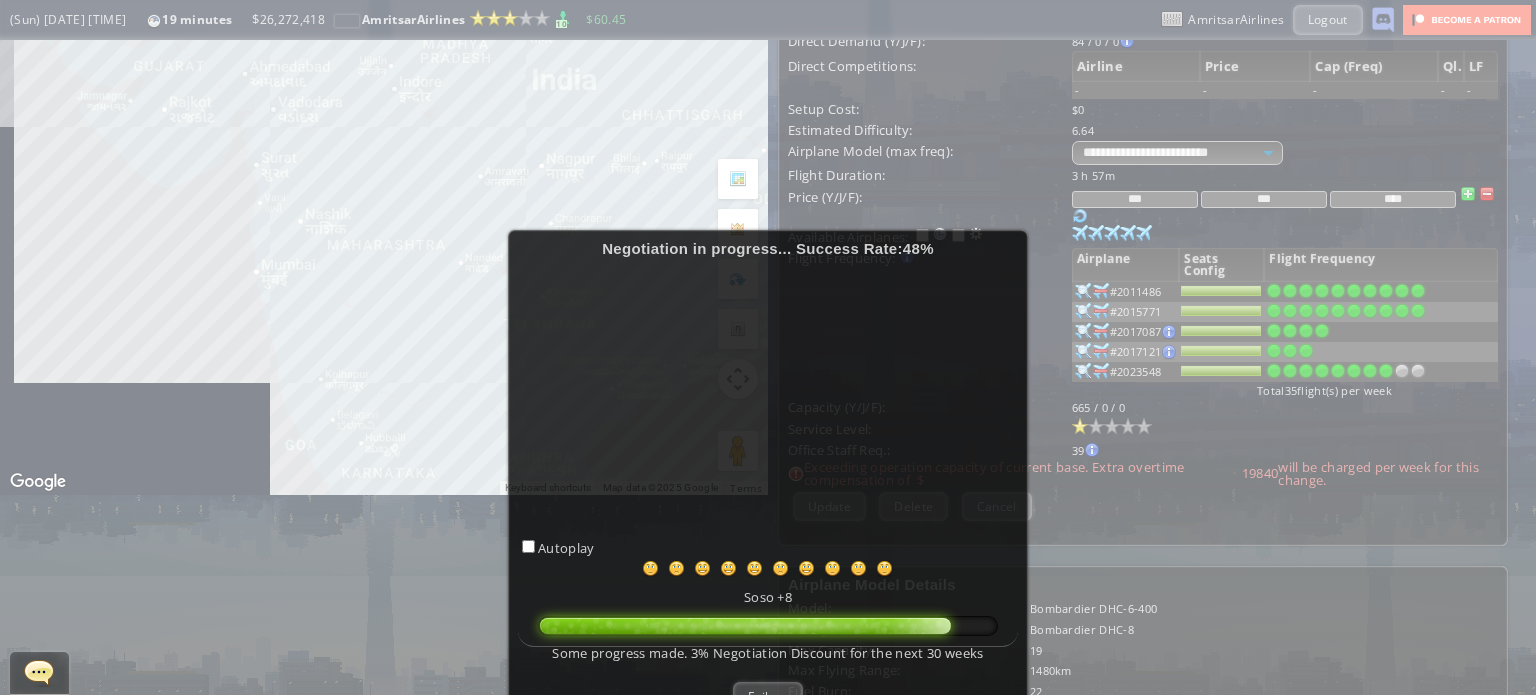 scroll, scrollTop: 100, scrollLeft: 0, axis: vertical 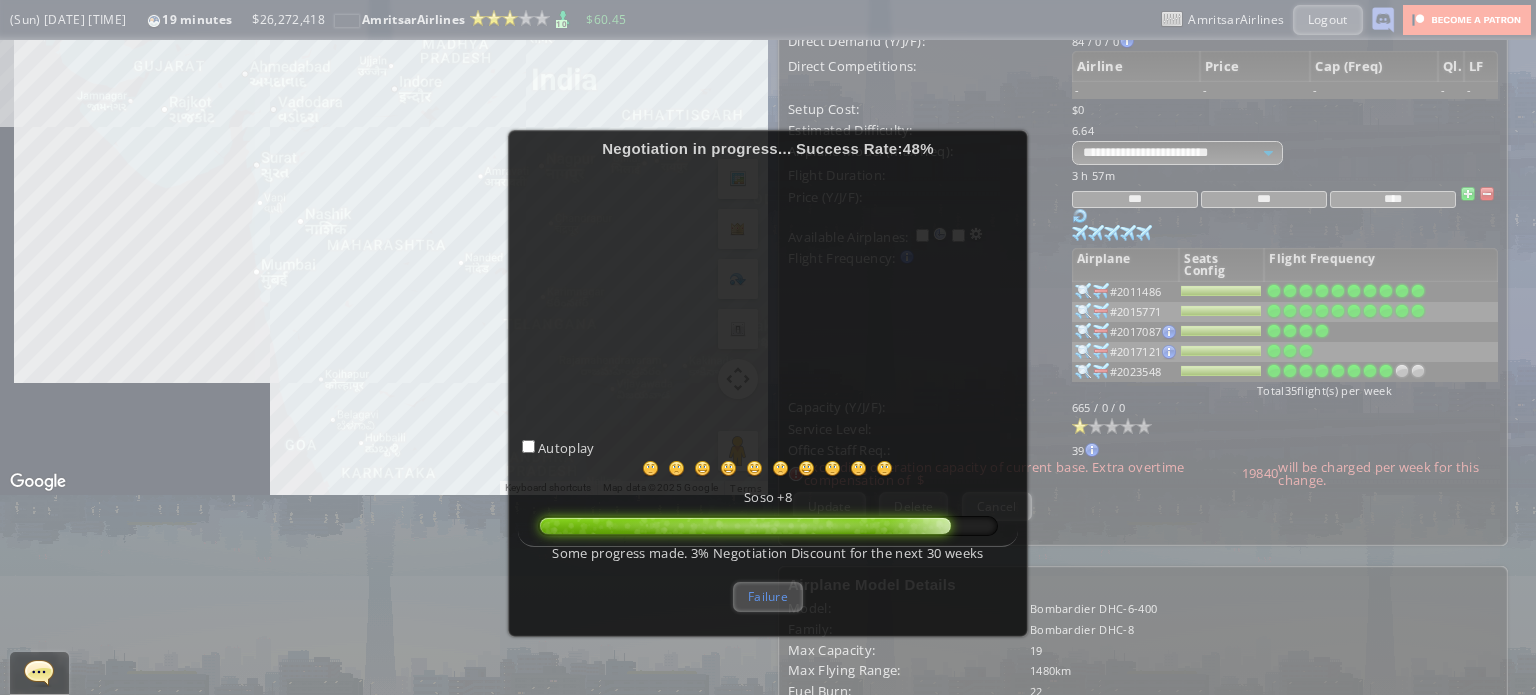 click on "Failure" at bounding box center [768, 596] 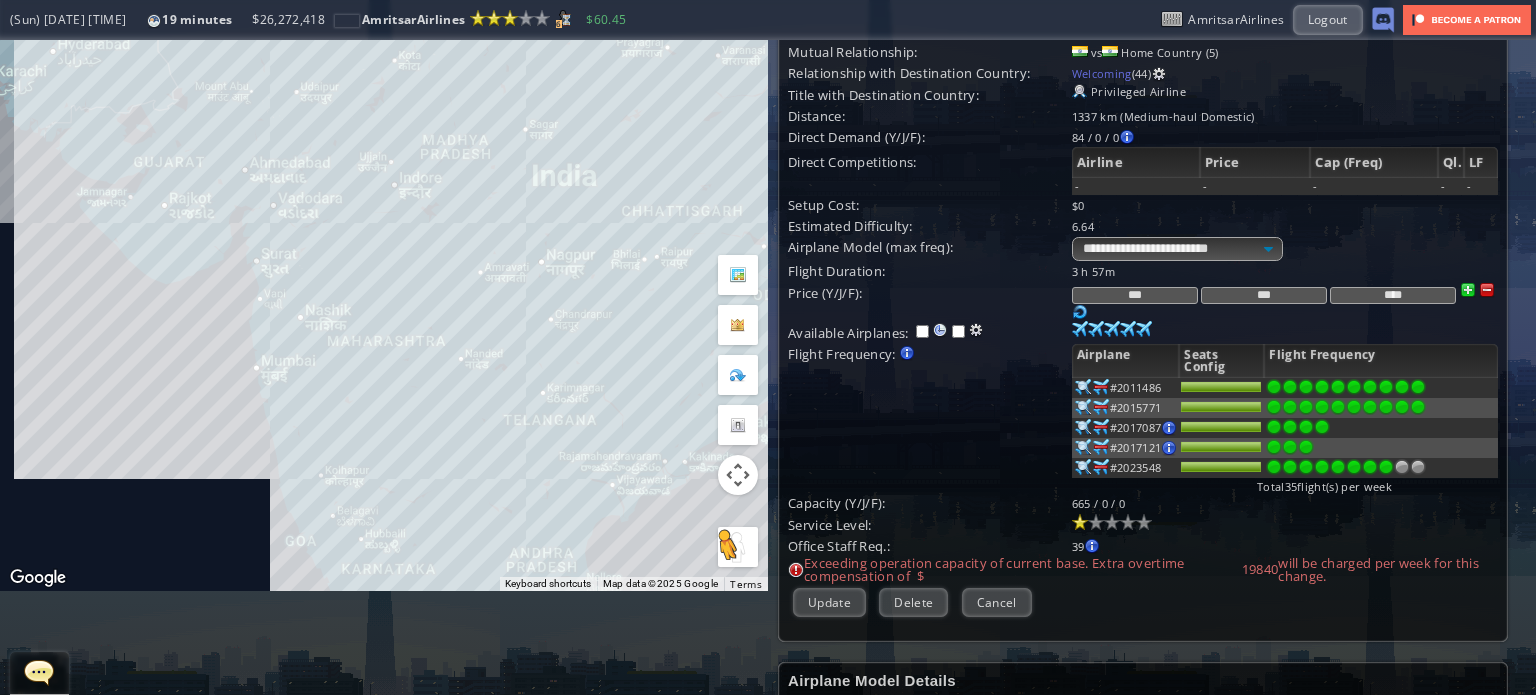 scroll, scrollTop: 0, scrollLeft: 0, axis: both 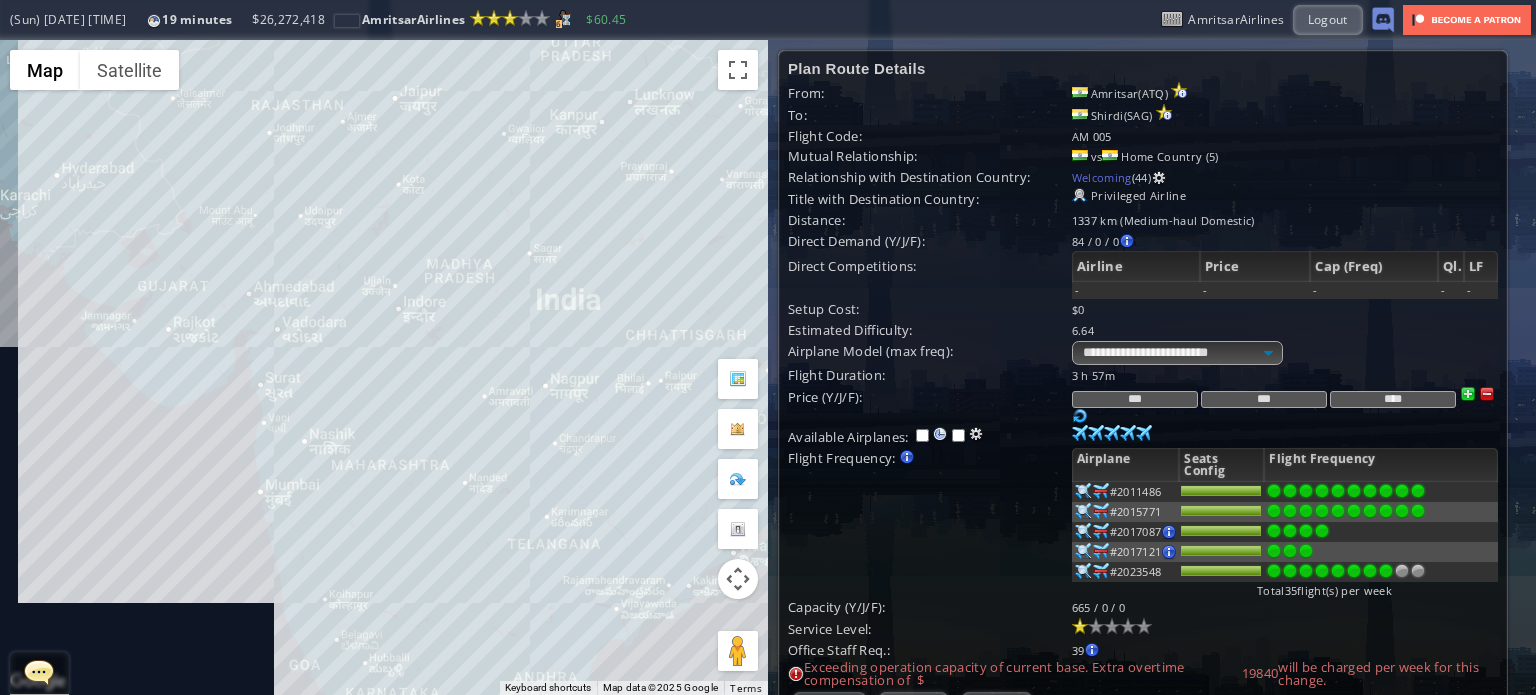 drag, startPoint x: 536, startPoint y: 247, endPoint x: 565, endPoint y: 363, distance: 119.57006 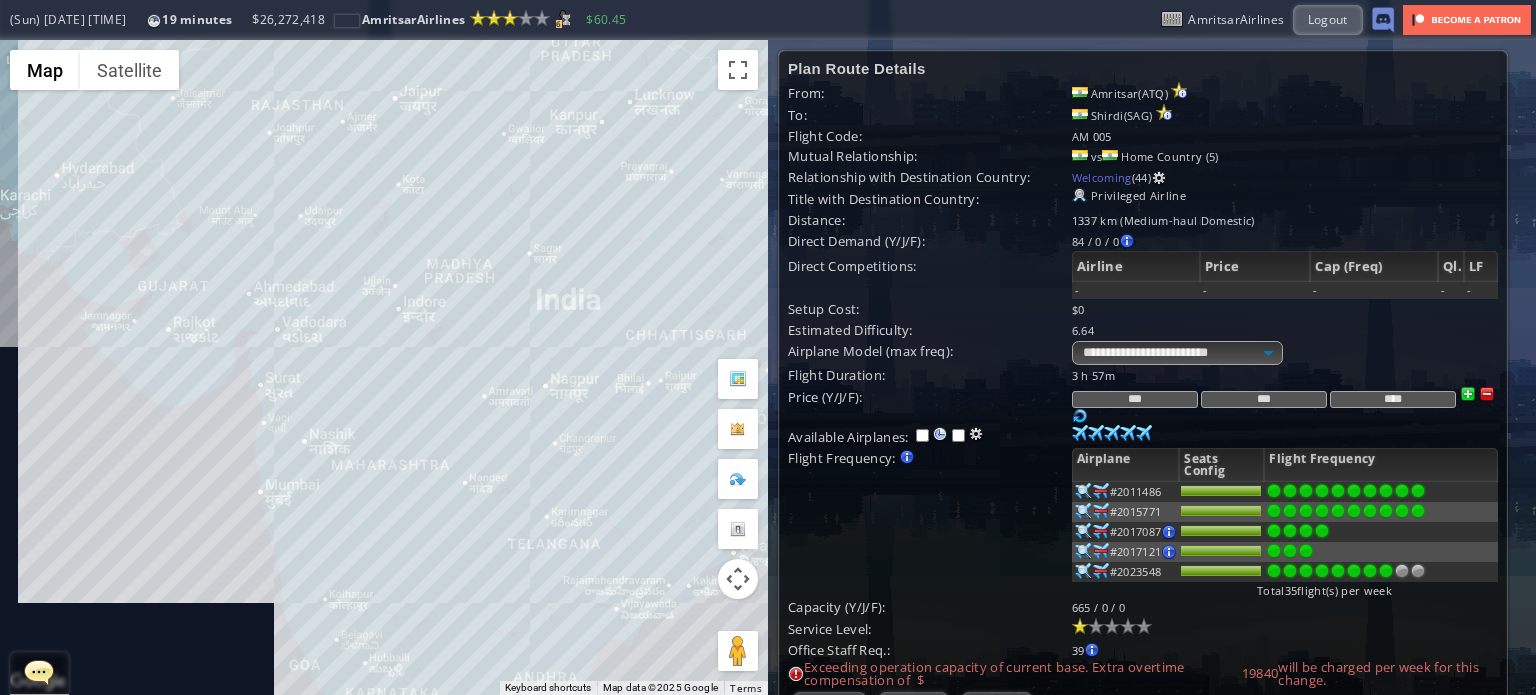 click on "To navigate, press the arrow keys." at bounding box center [384, 367] 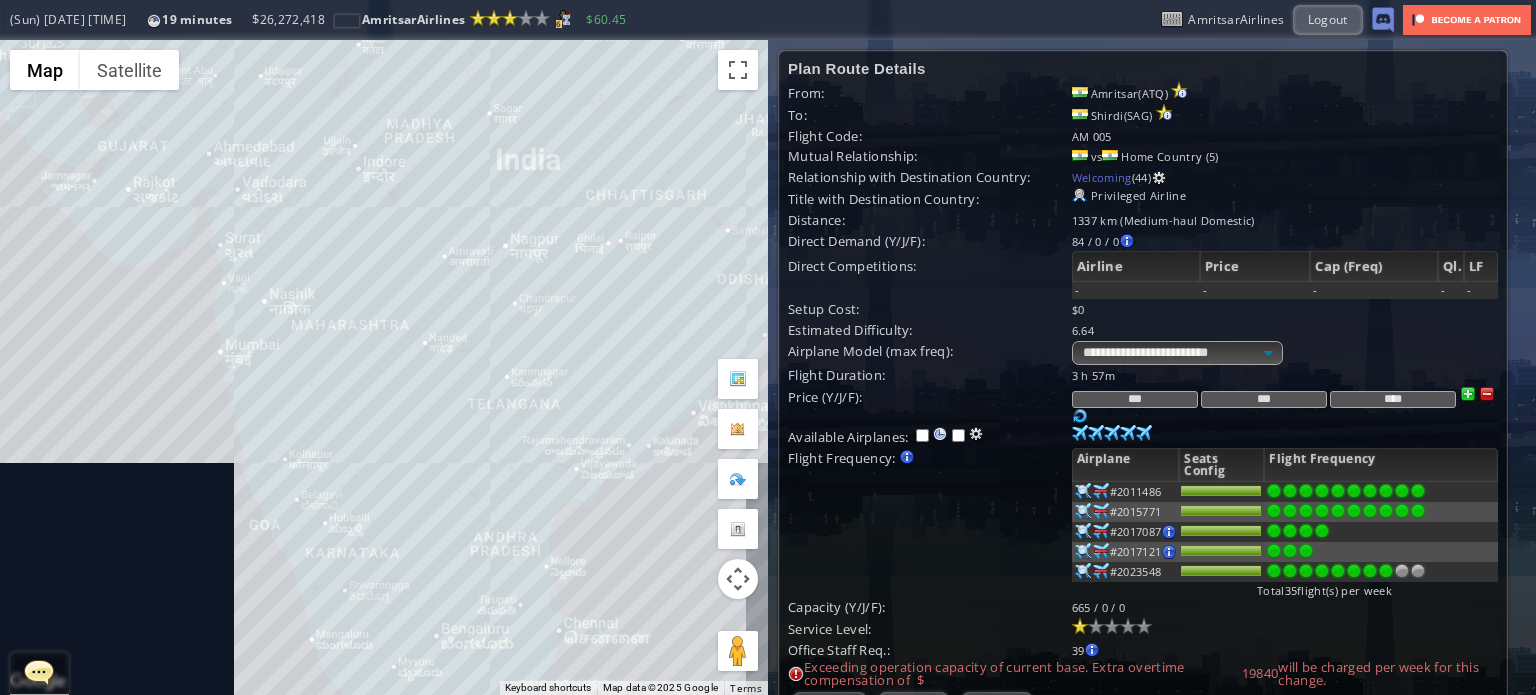 click on "To navigate, press the arrow keys." at bounding box center (384, 367) 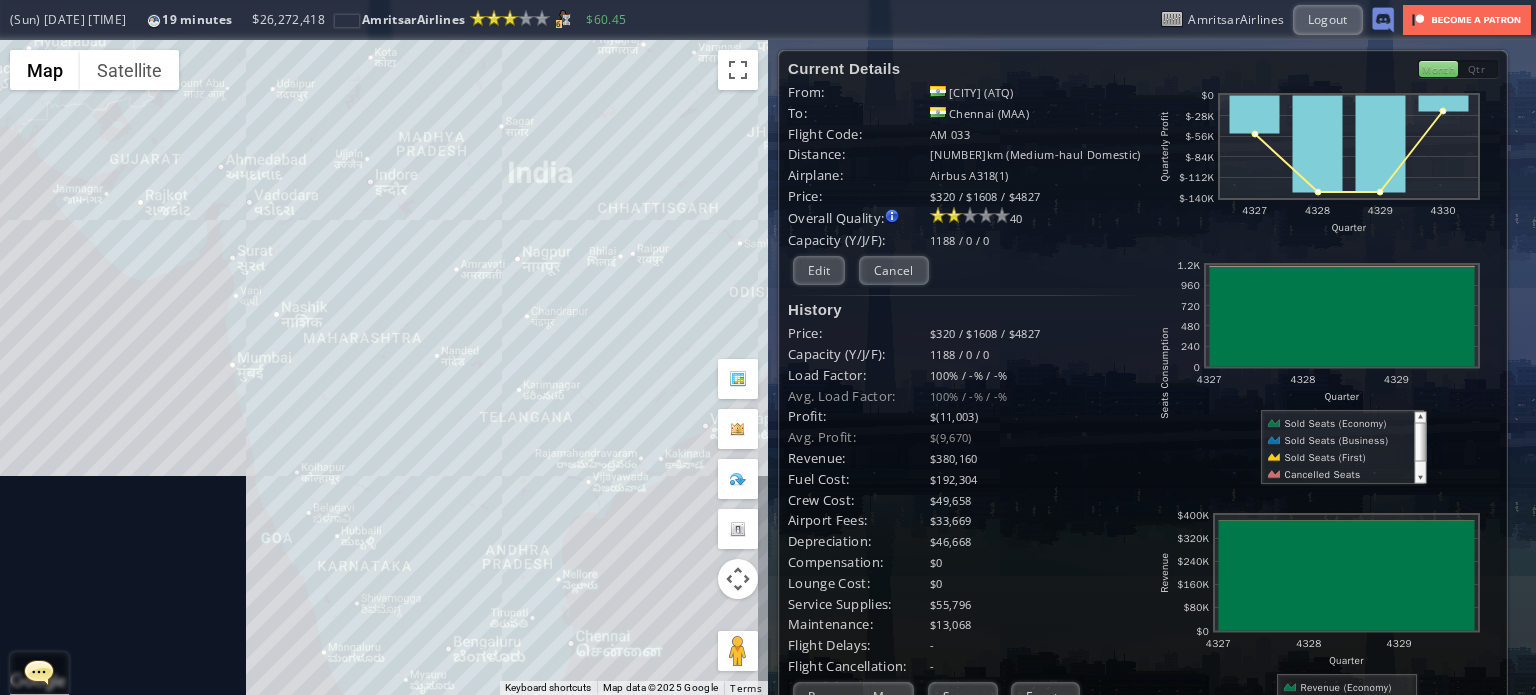 drag, startPoint x: 528, startPoint y: 212, endPoint x: 627, endPoint y: 416, distance: 226.75317 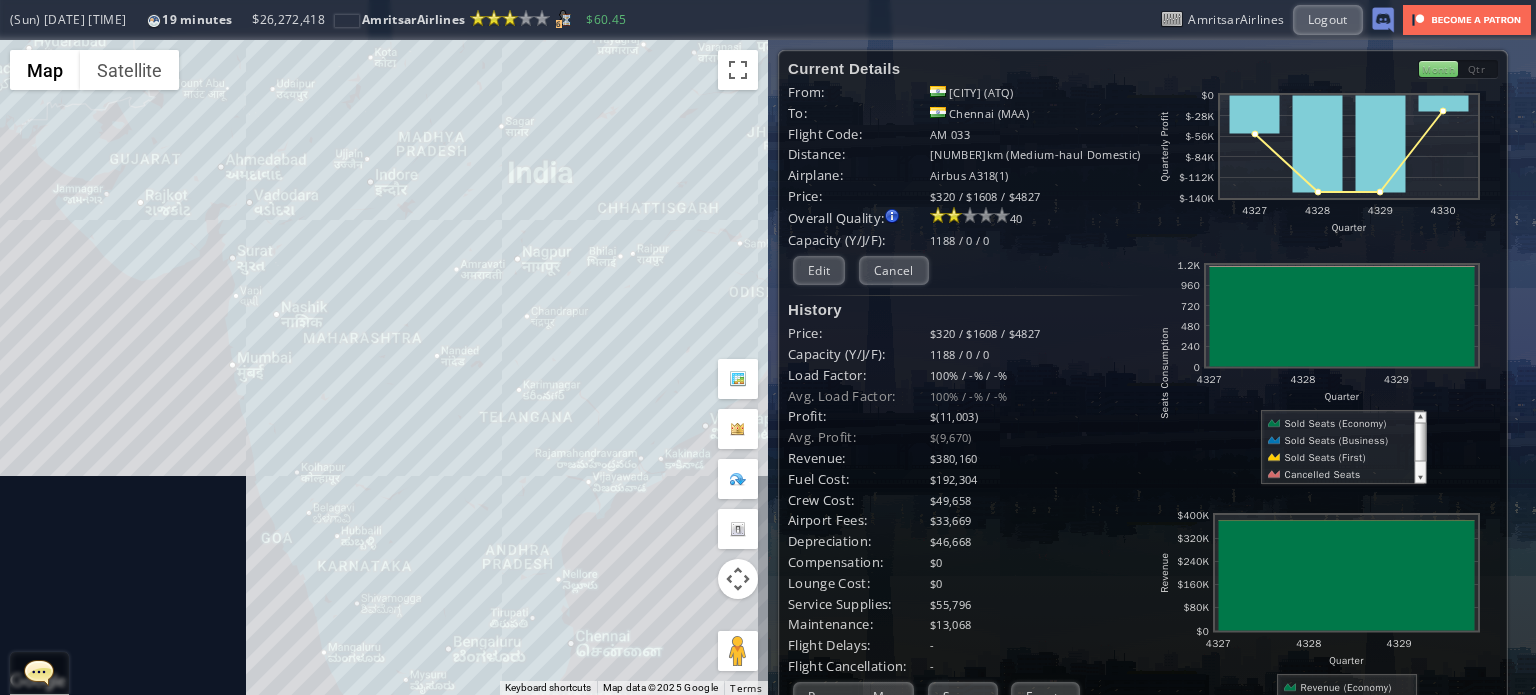 click on "To navigate, press the arrow keys." at bounding box center (384, 367) 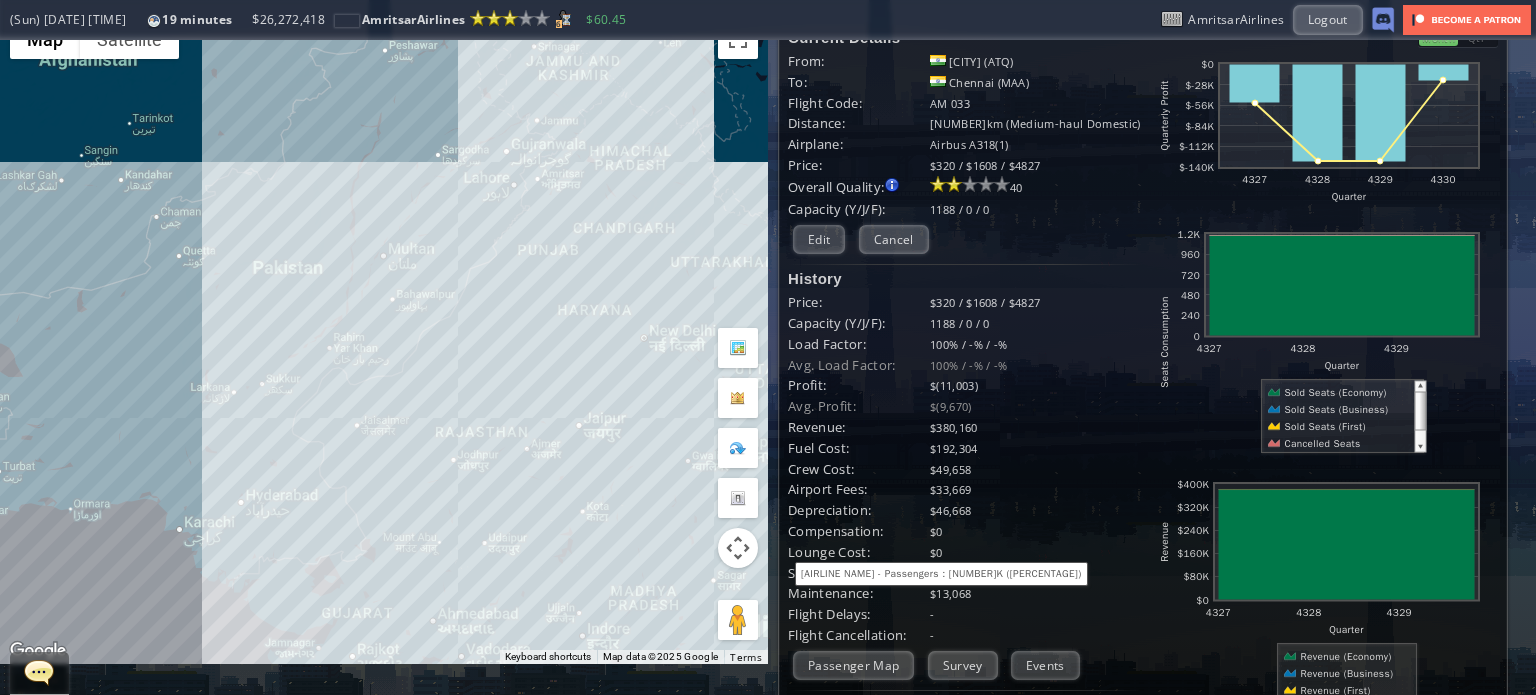 scroll, scrollTop: 0, scrollLeft: 0, axis: both 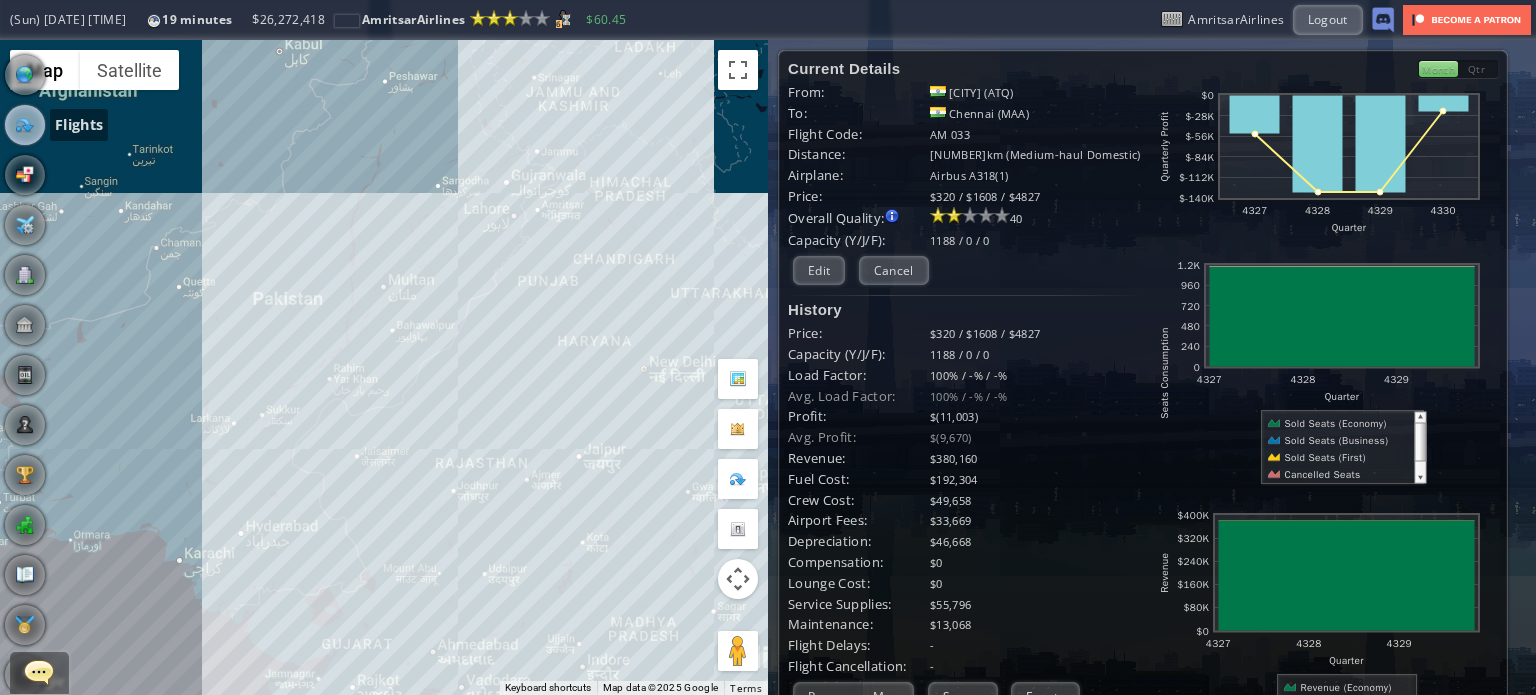 click at bounding box center [25, 125] 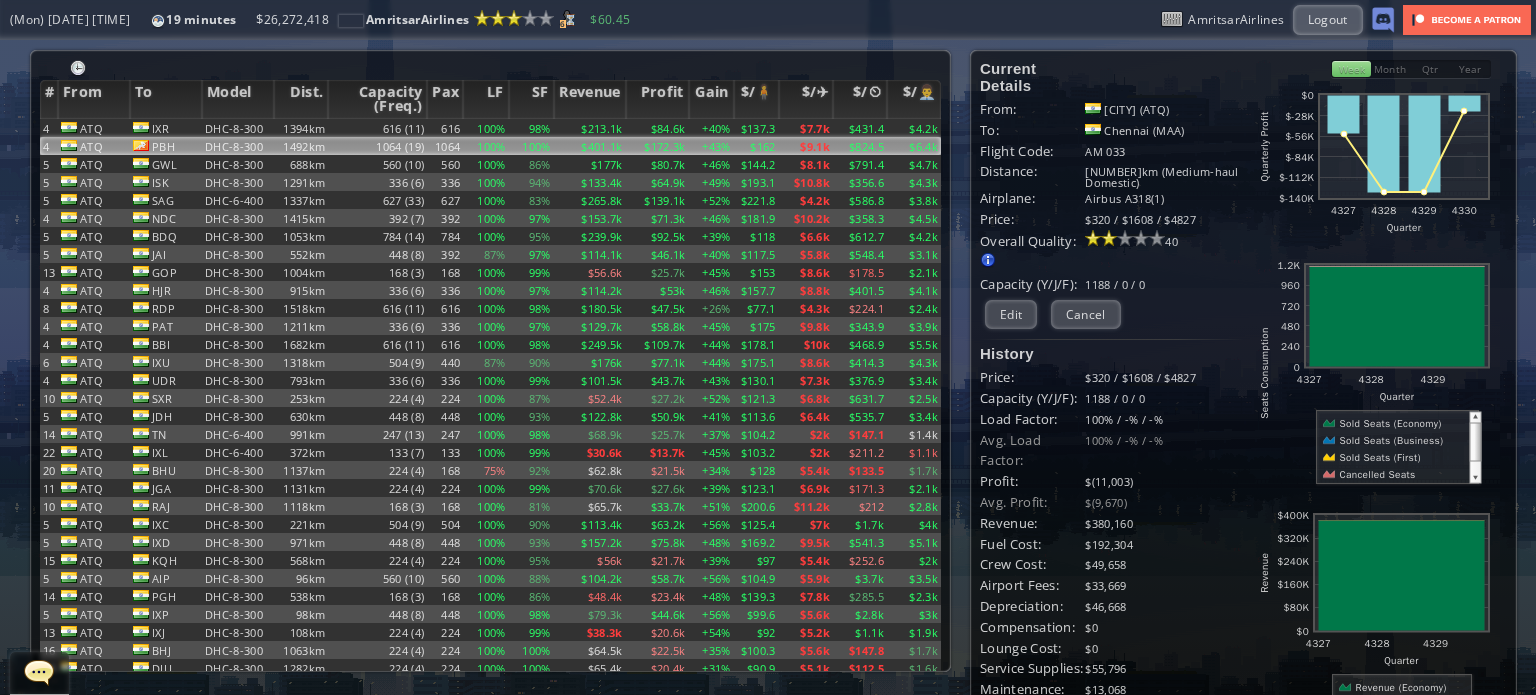 click on "1064 (19)" at bounding box center (377, 128) 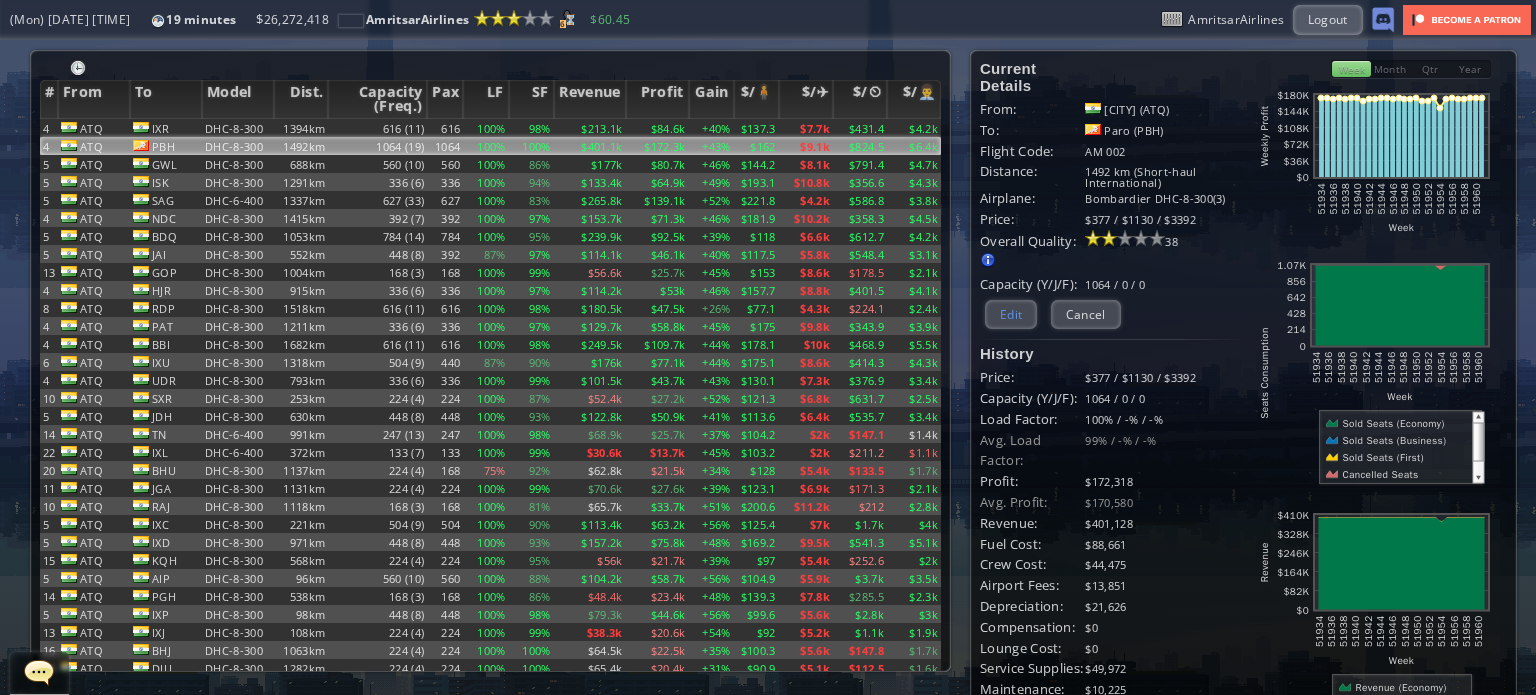 click on "Edit" at bounding box center (1011, 314) 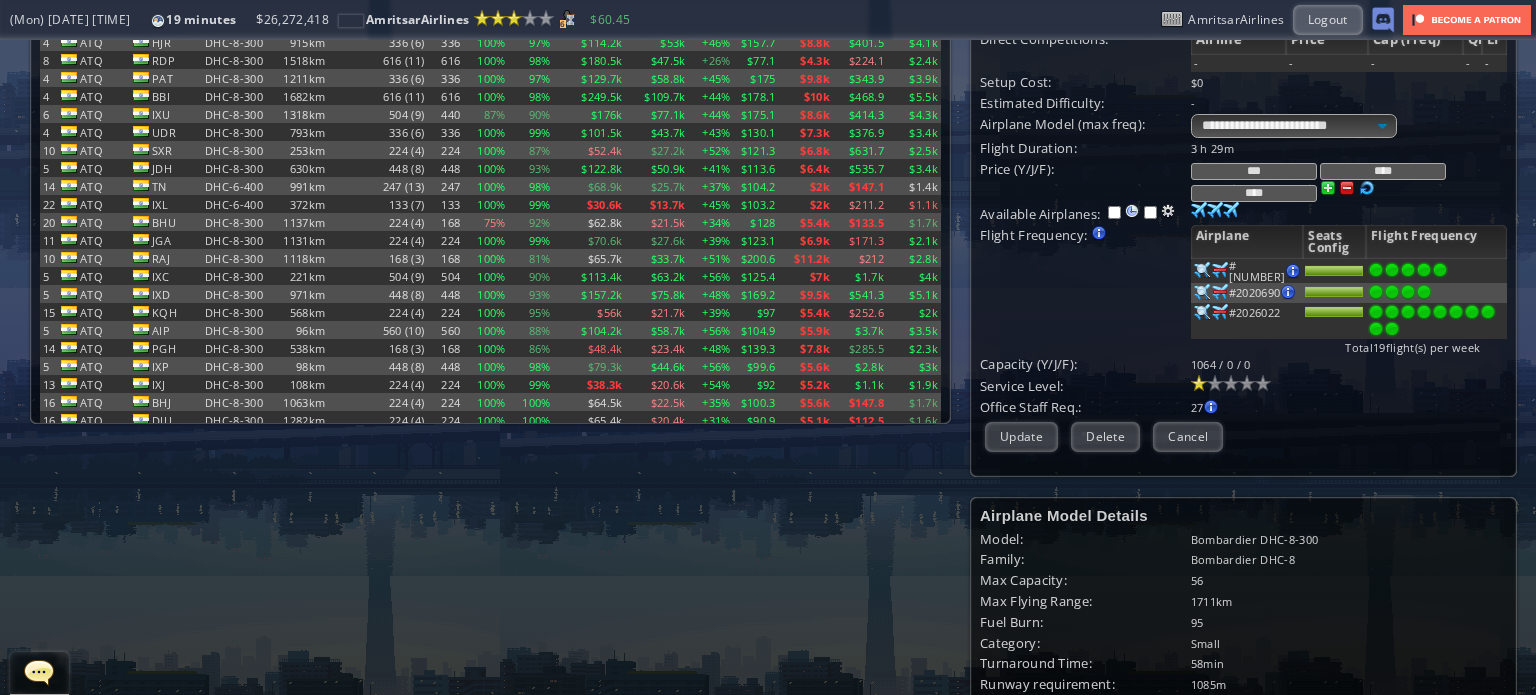 scroll, scrollTop: 300, scrollLeft: 0, axis: vertical 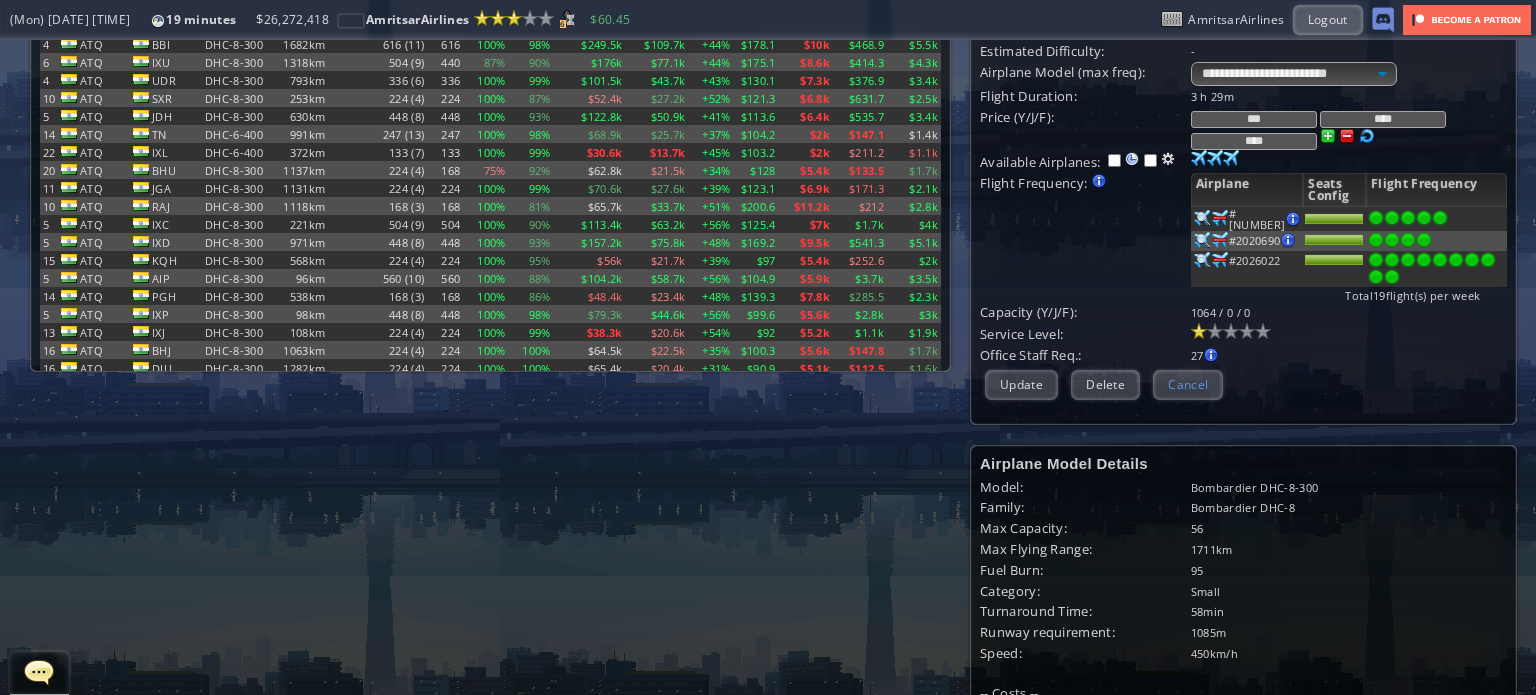 click on "Cancel" at bounding box center (1188, 384) 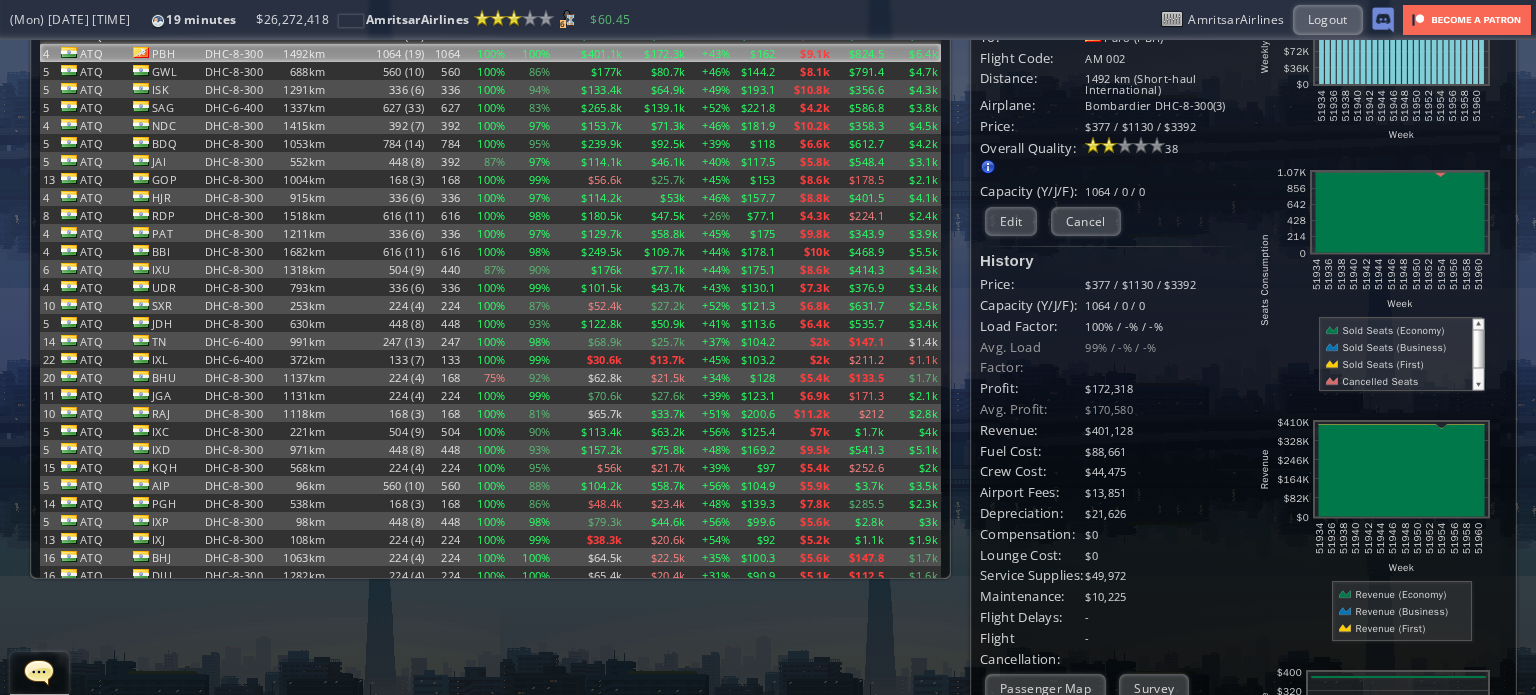 scroll, scrollTop: 0, scrollLeft: 0, axis: both 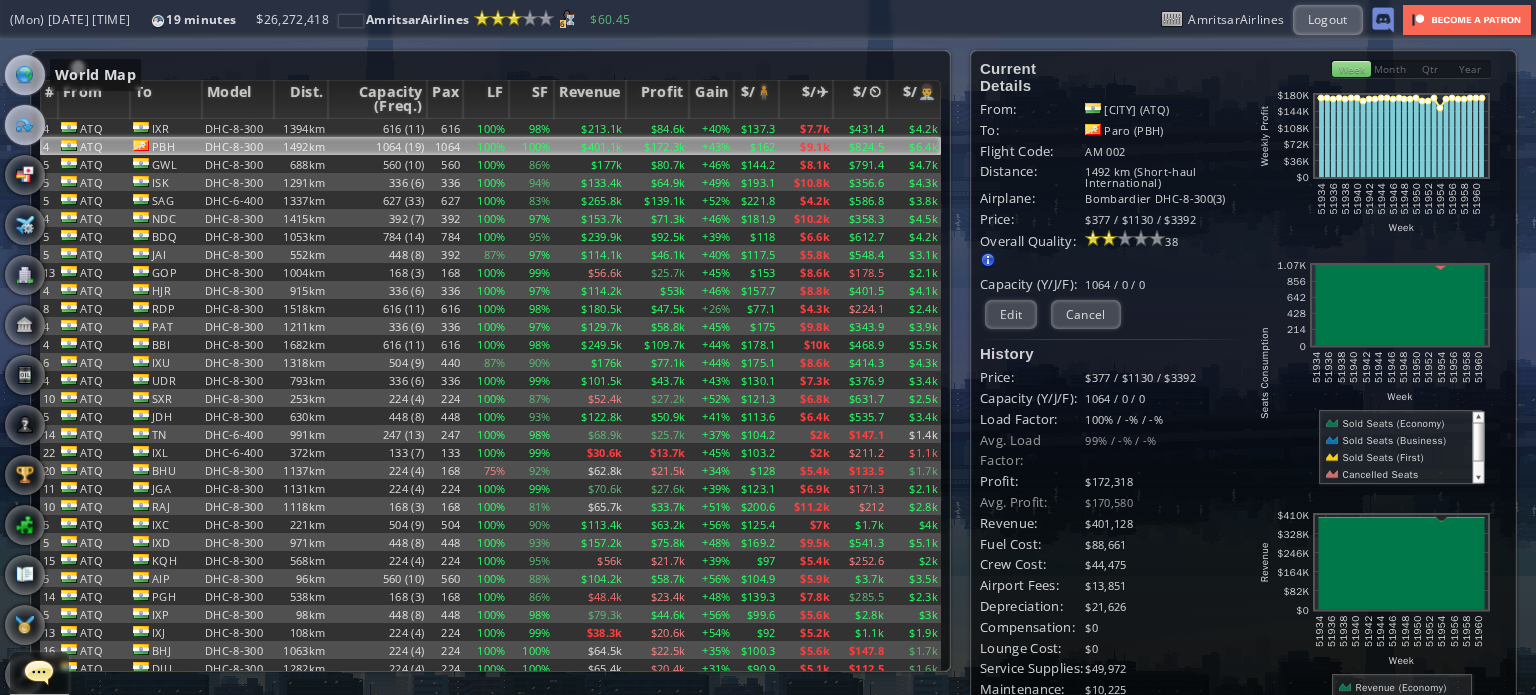 click at bounding box center (25, 75) 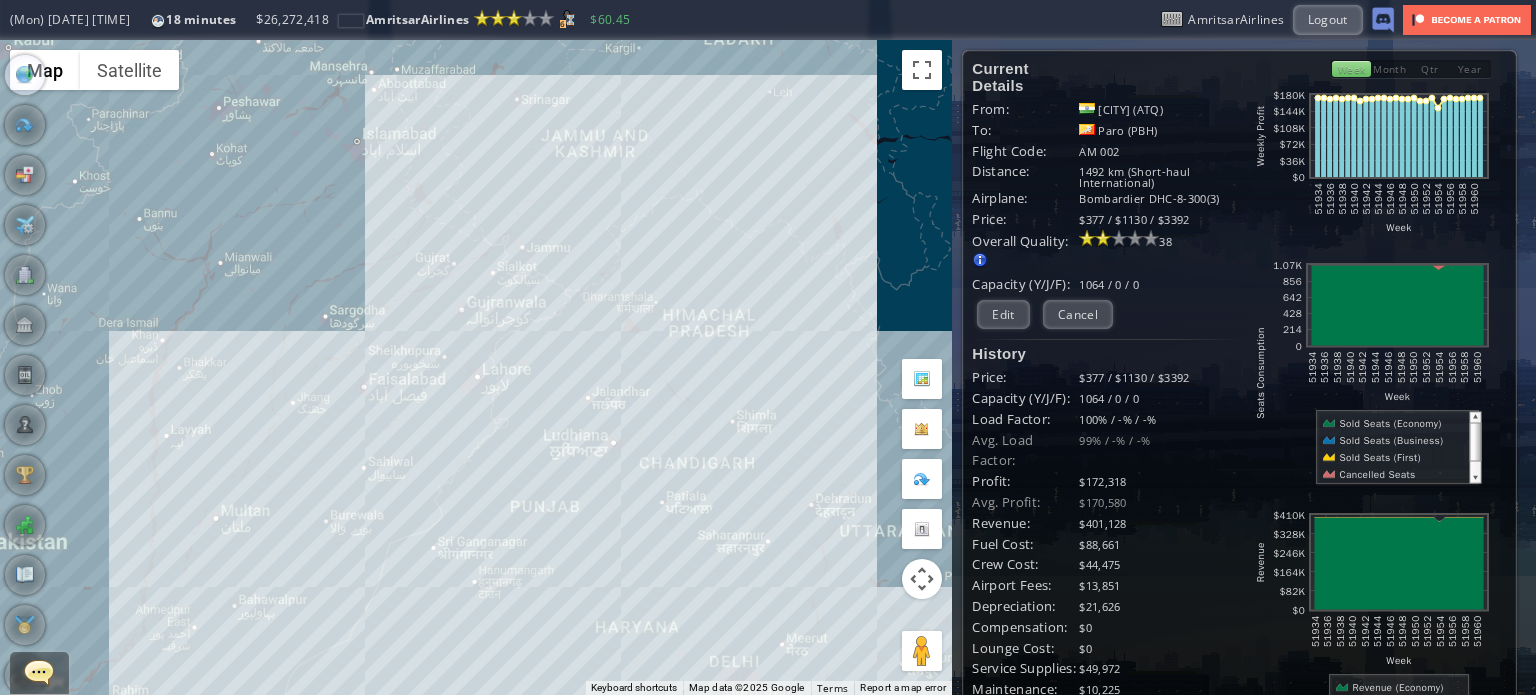 click on "To navigate, press the arrow keys." at bounding box center [476, 367] 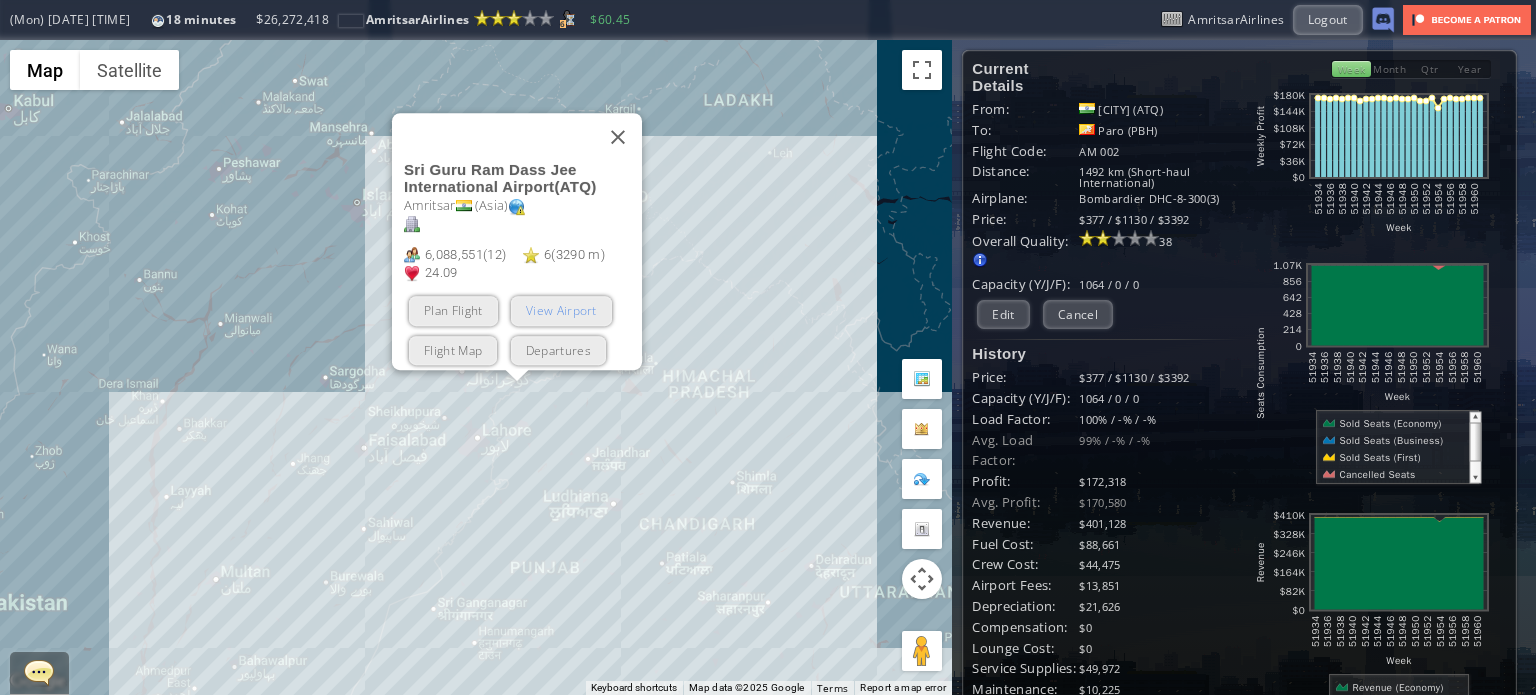 click on "View Airport" at bounding box center [561, 310] 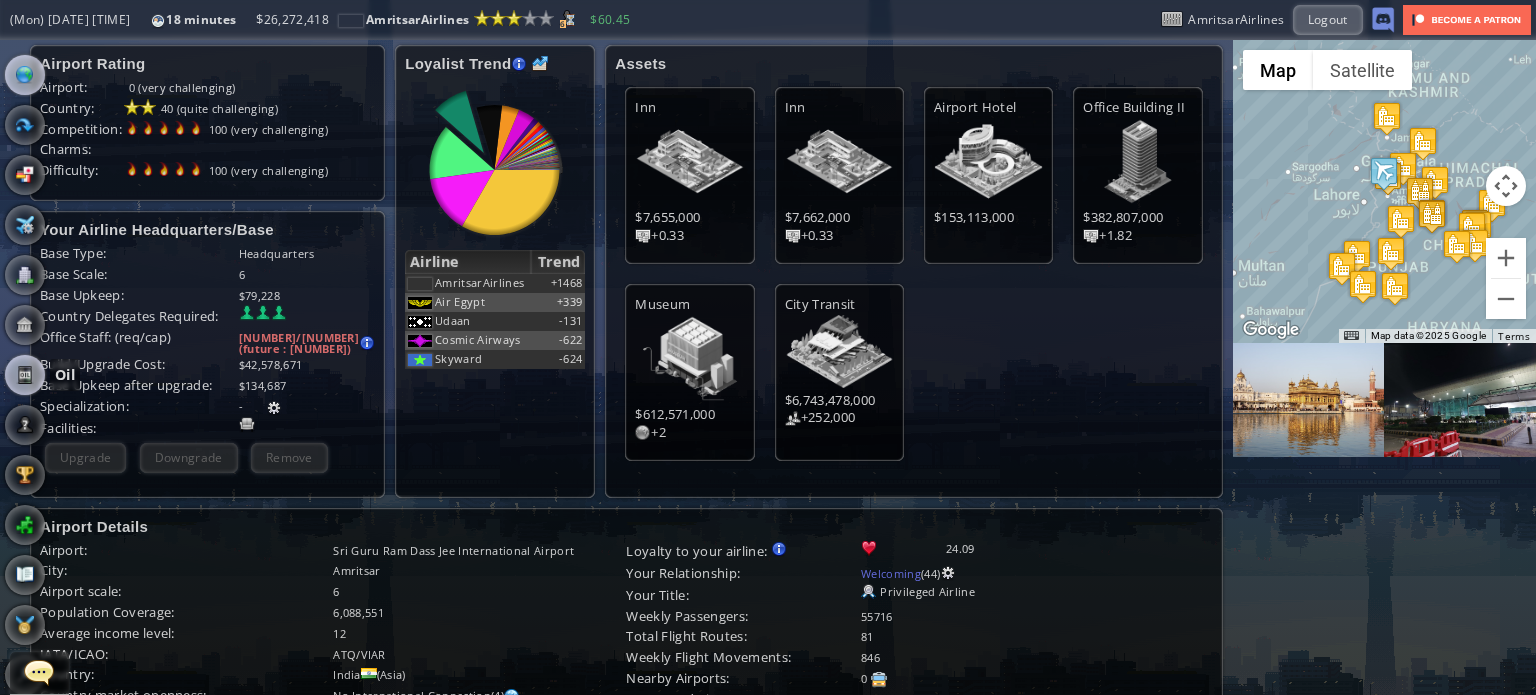 click at bounding box center (25, 375) 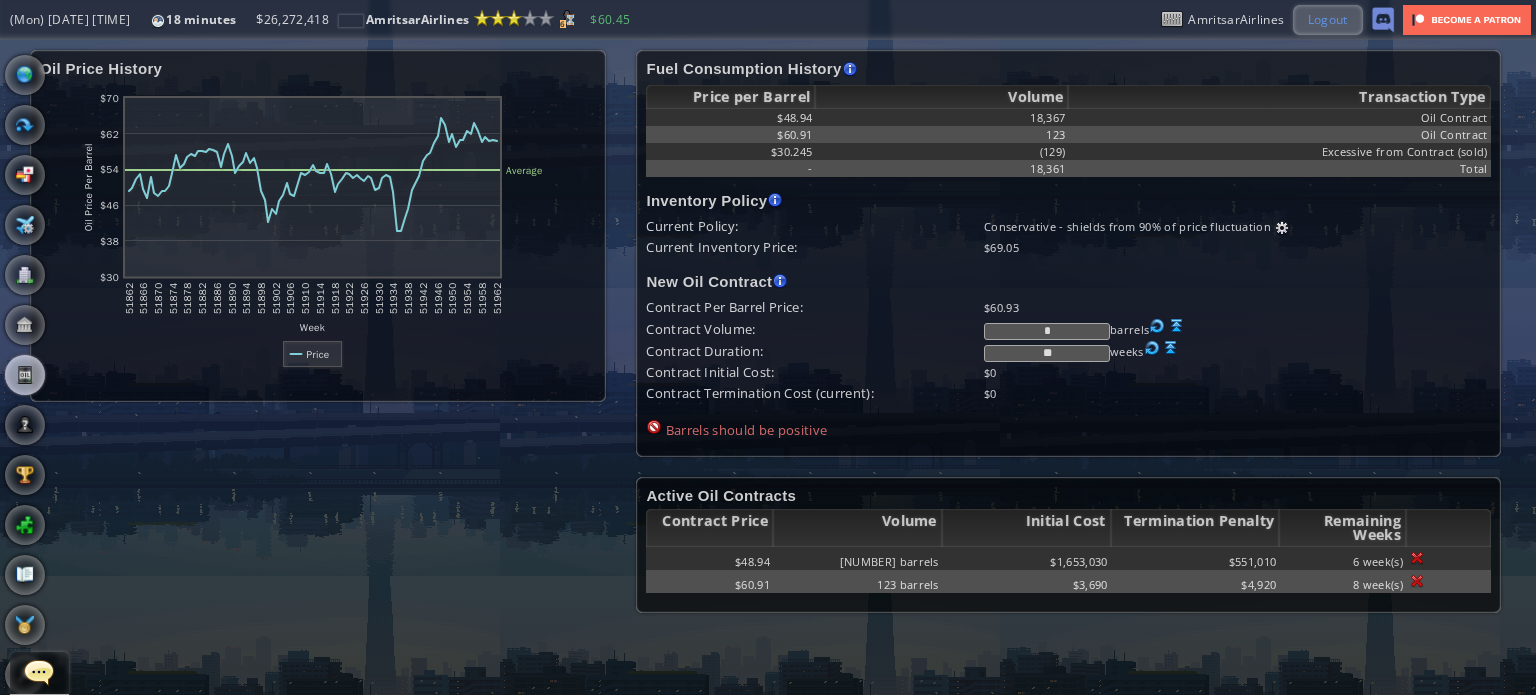 click on "Logout" at bounding box center (1328, 19) 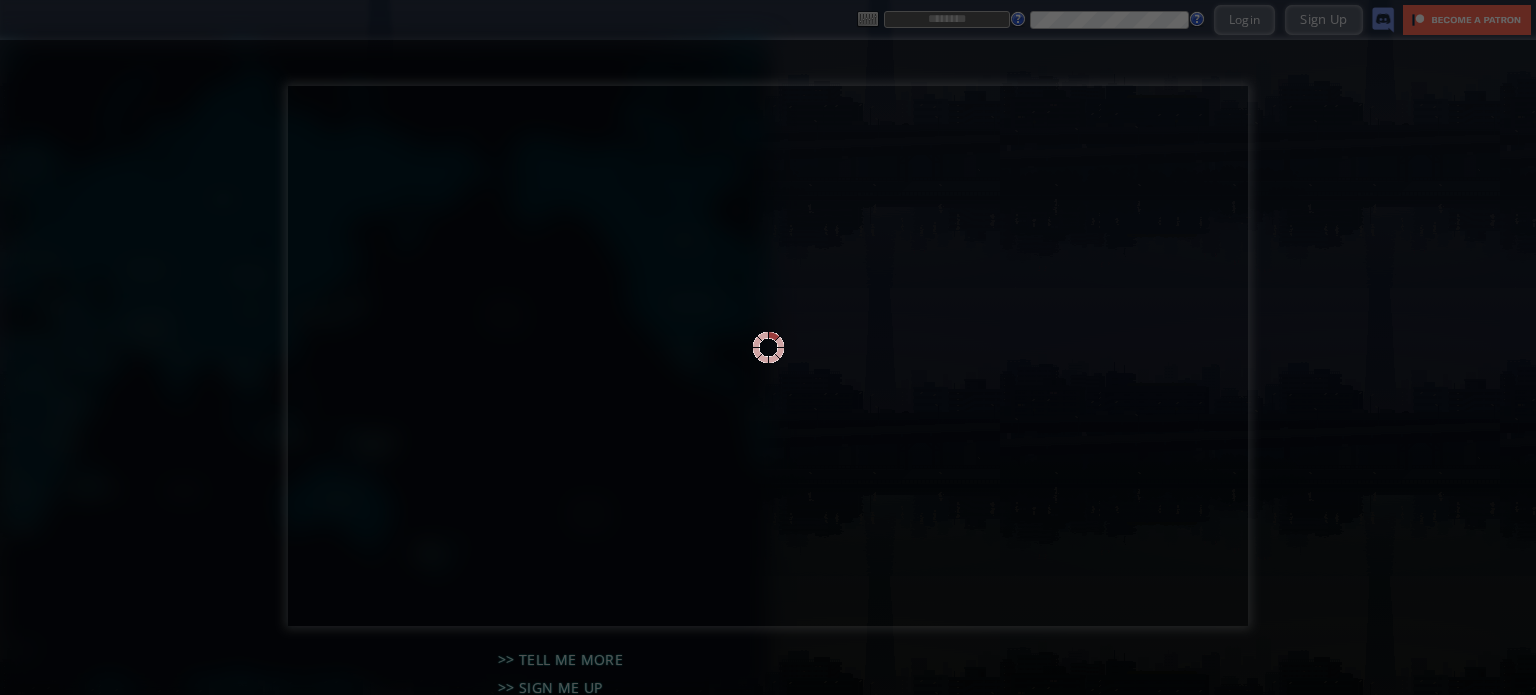 scroll, scrollTop: 0, scrollLeft: 0, axis: both 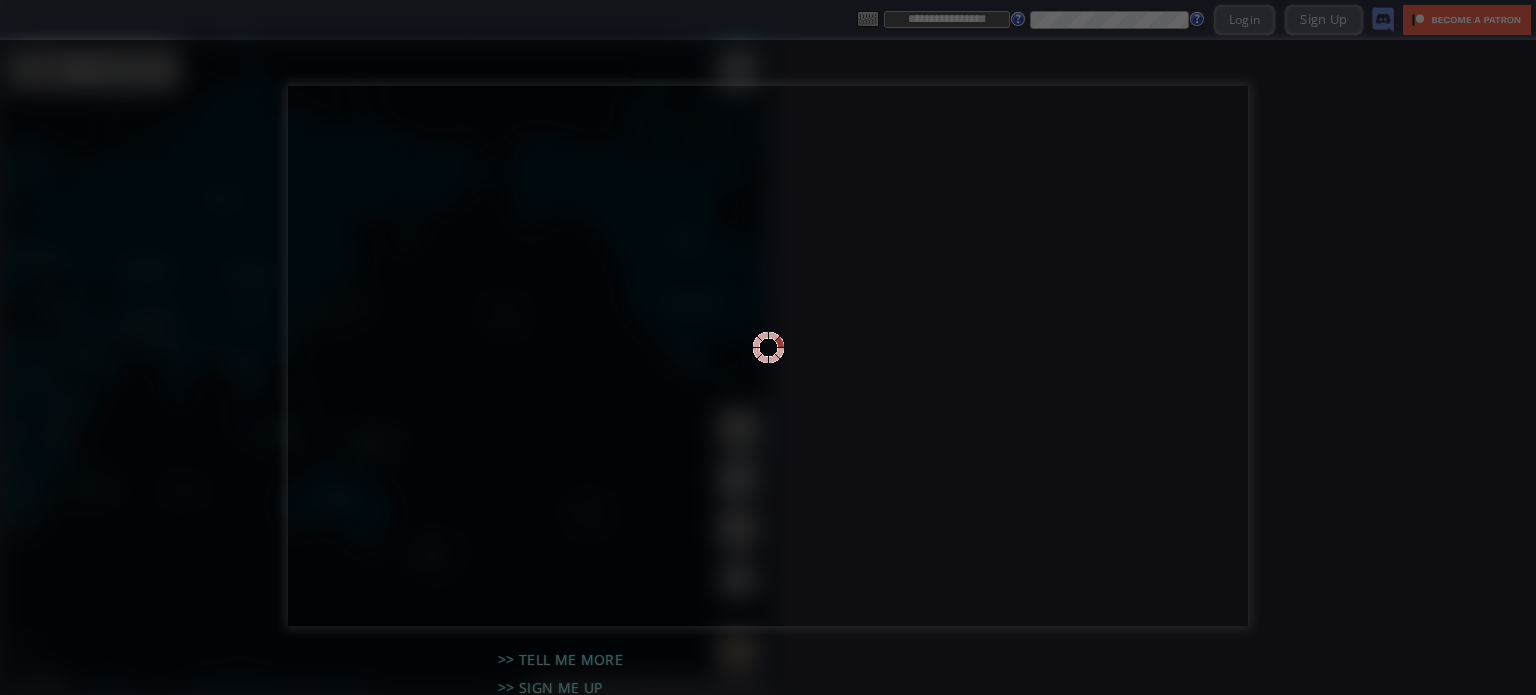 click at bounding box center (768, 347) 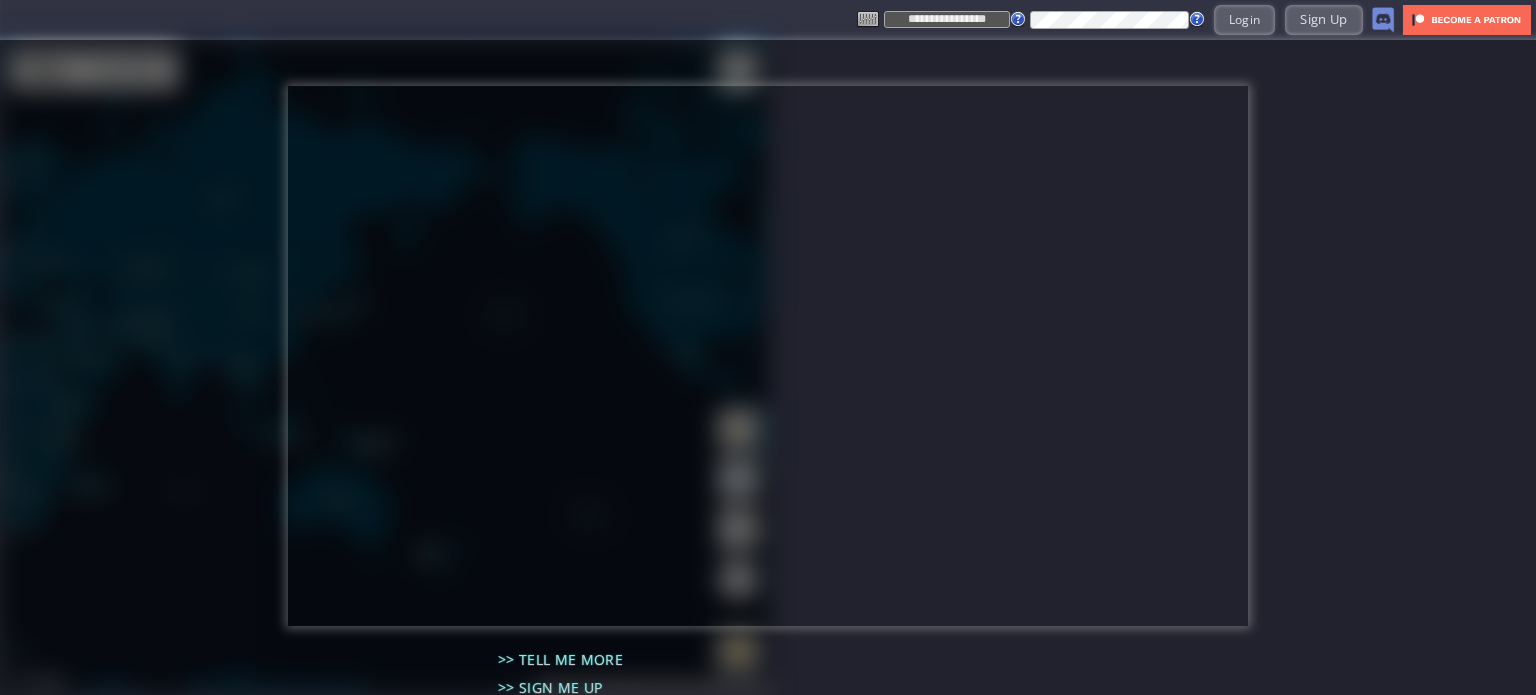click on "**********" at bounding box center [947, 19] 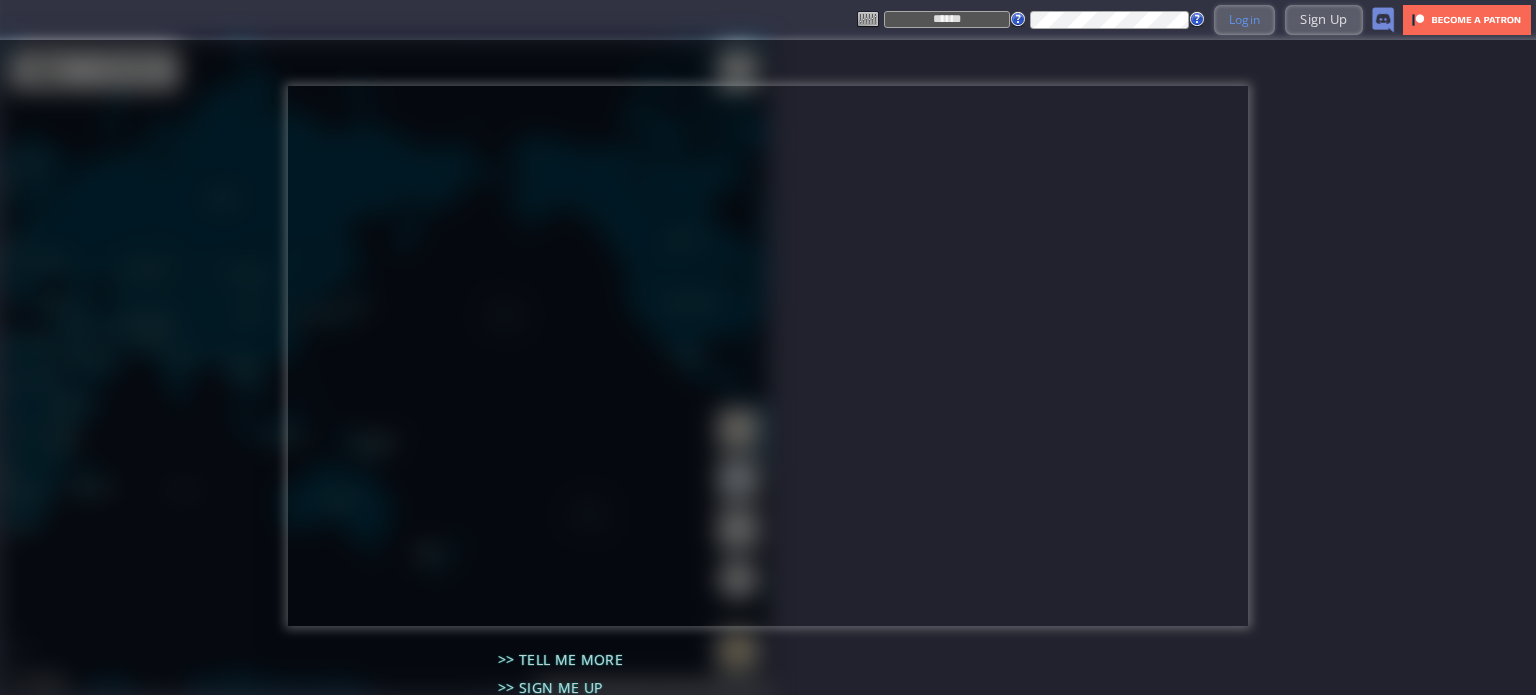 click on "Login" at bounding box center (1245, 19) 